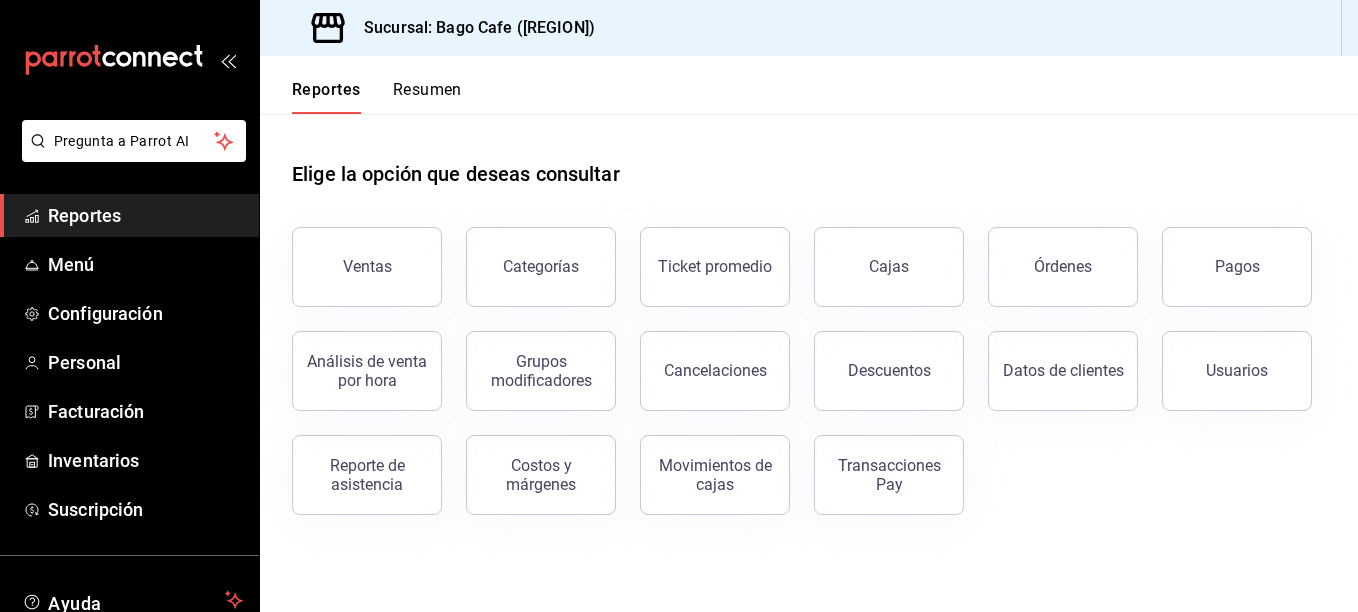 scroll, scrollTop: 0, scrollLeft: 0, axis: both 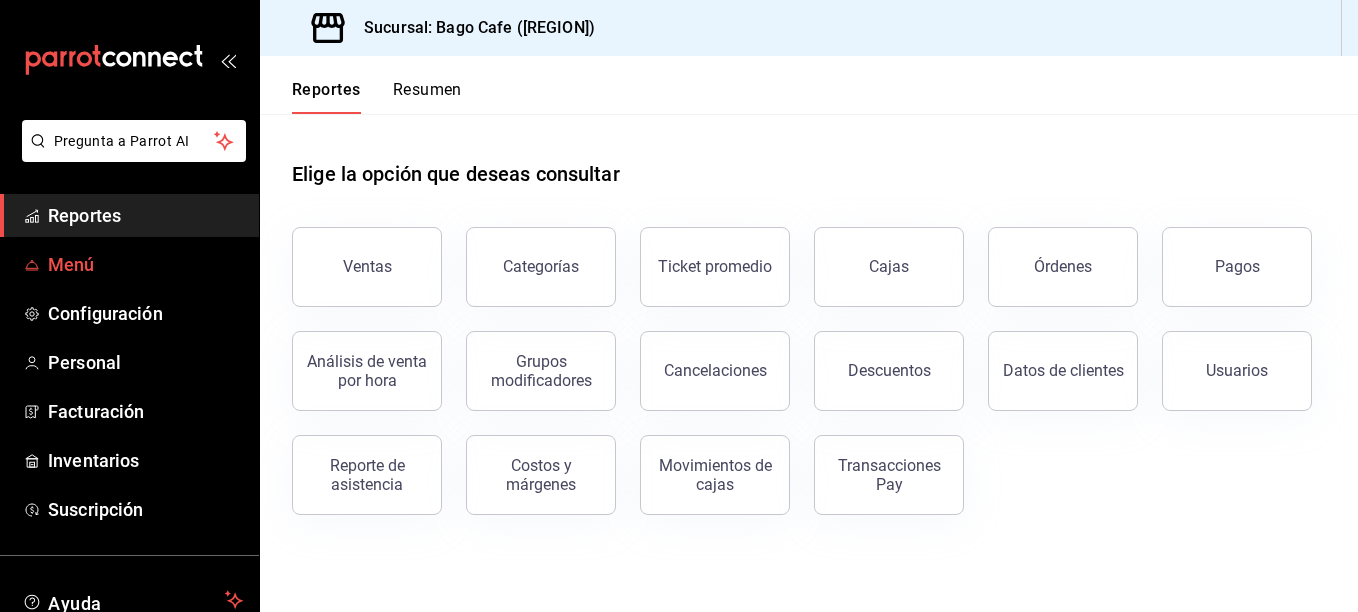 click on "Menú" at bounding box center [145, 264] 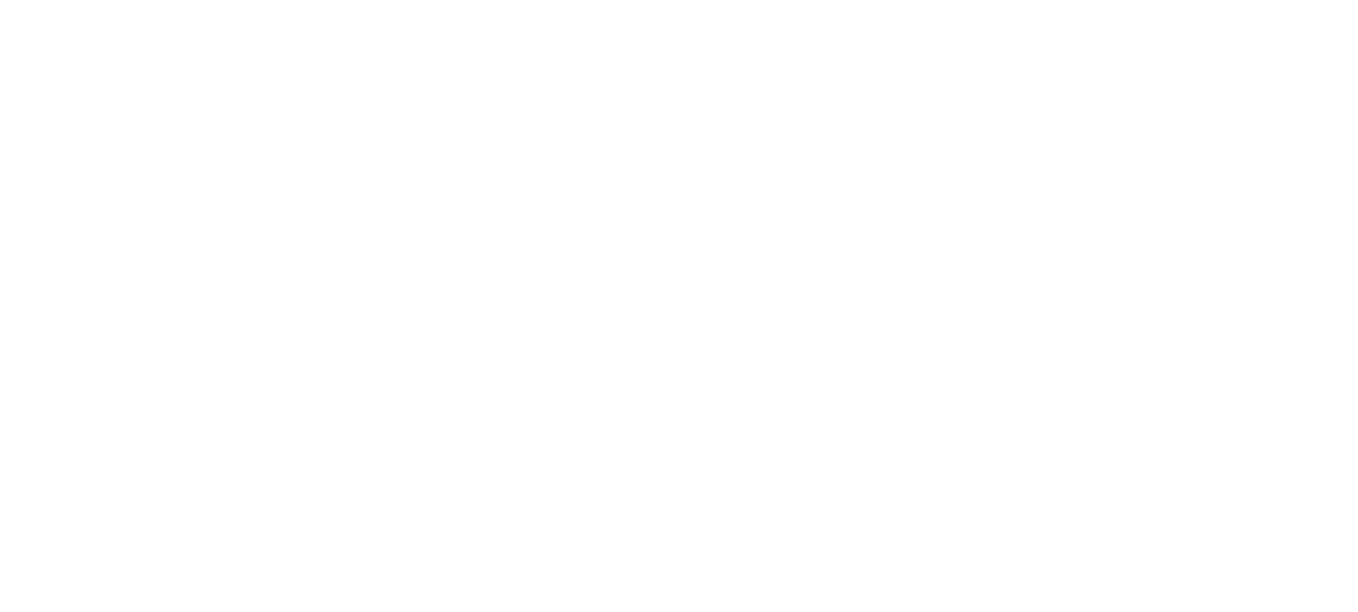 scroll, scrollTop: 0, scrollLeft: 0, axis: both 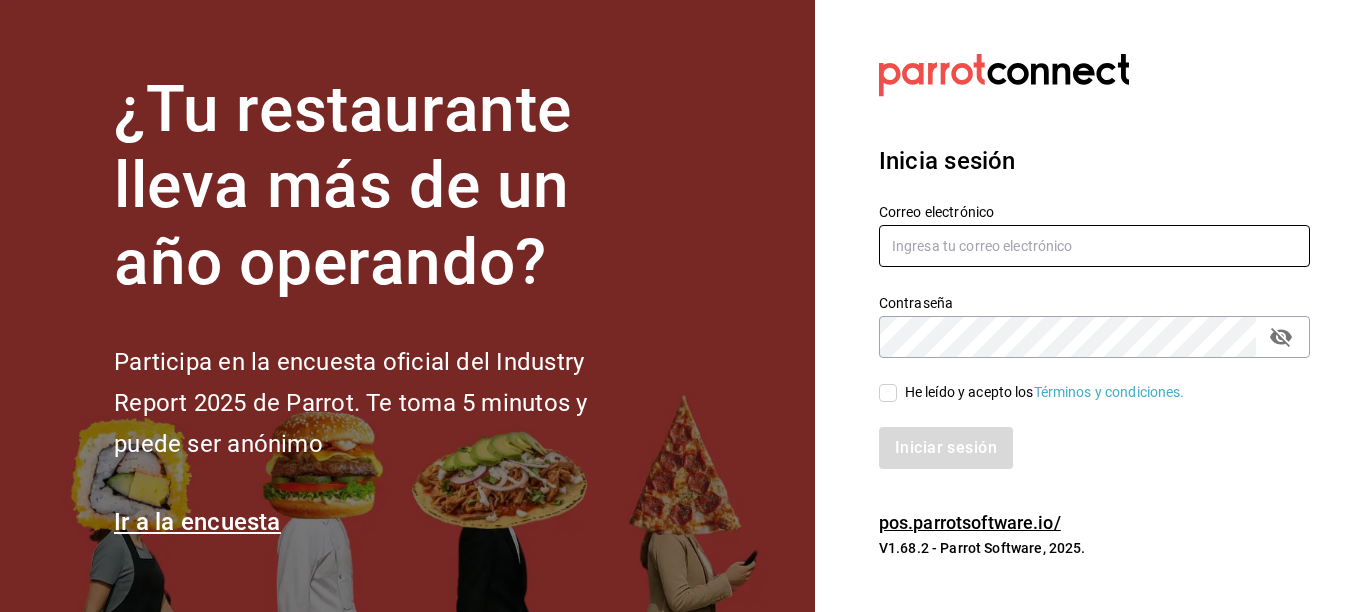 type on "[EMAIL]" 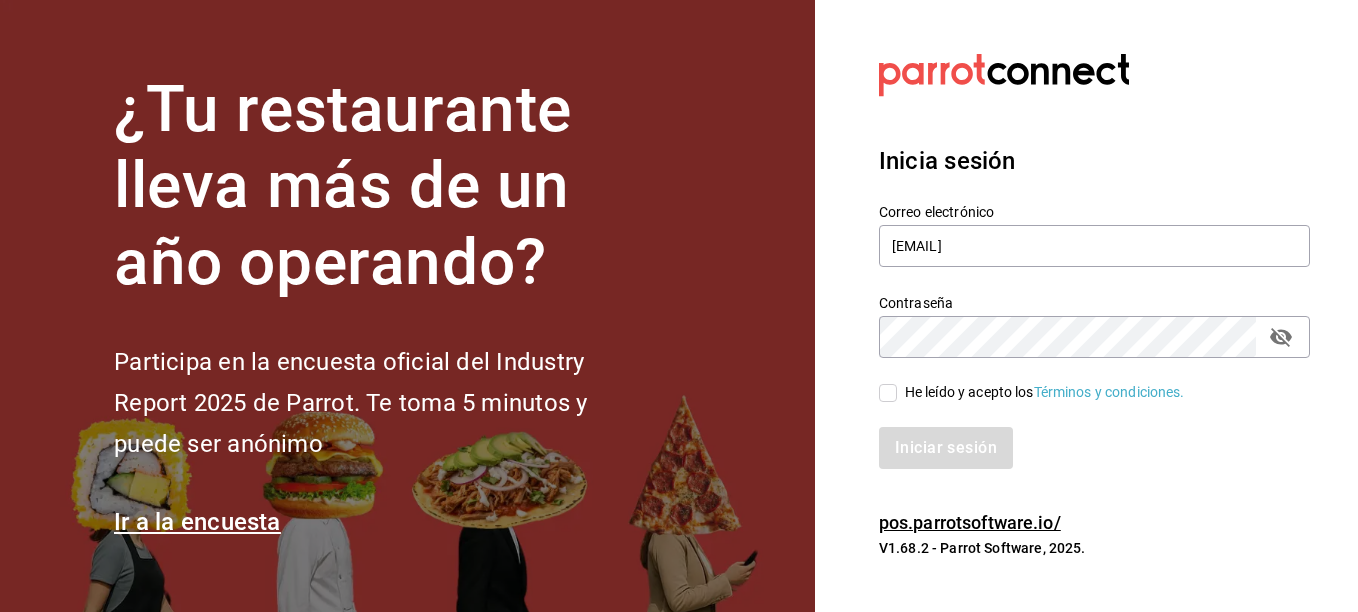 click on "He leído y acepto los  Términos y condiciones." at bounding box center [888, 393] 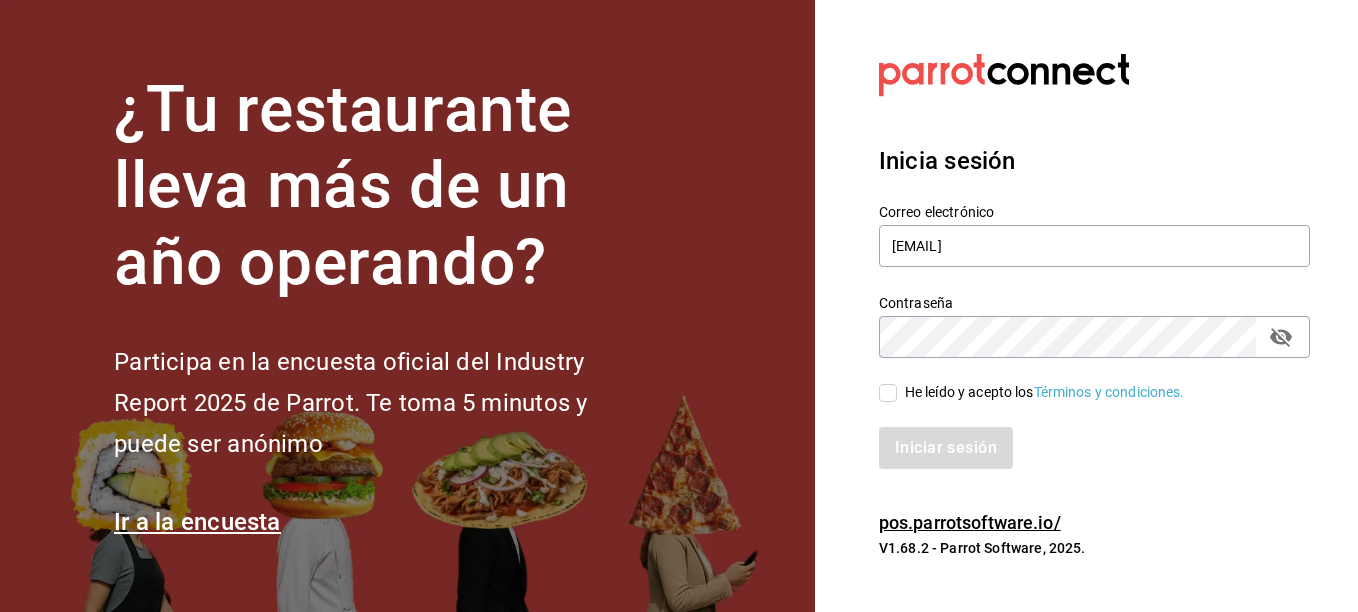 checkbox on "true" 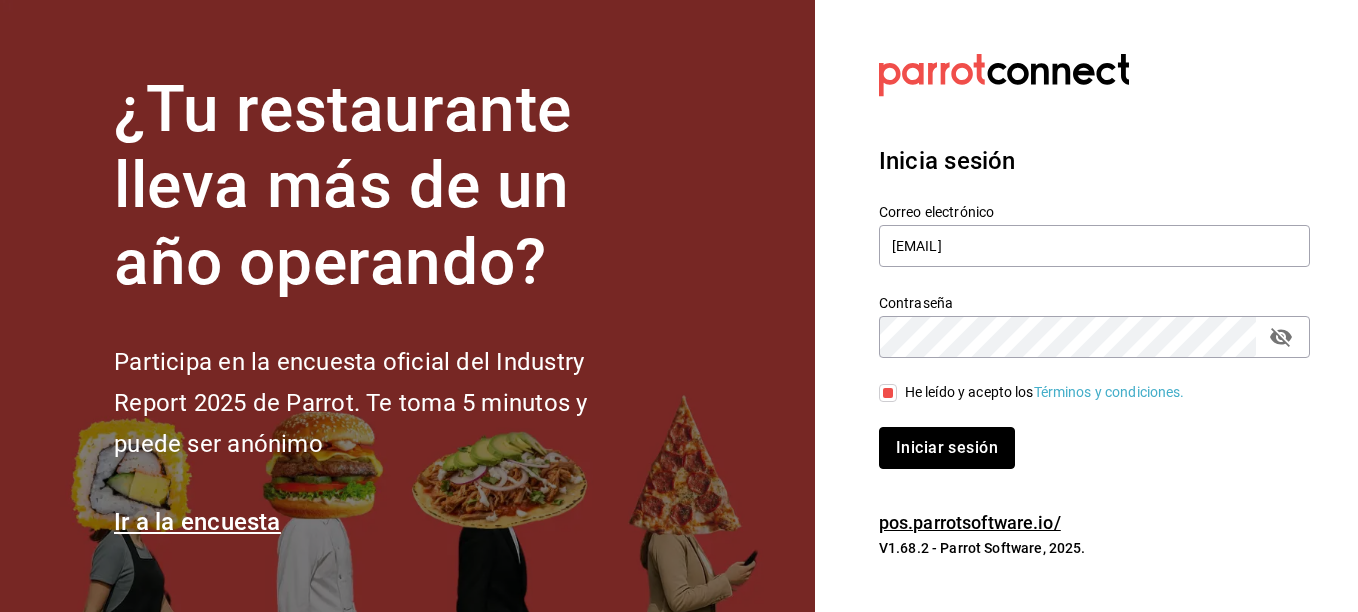 click on "Iniciar sesión" at bounding box center [947, 448] 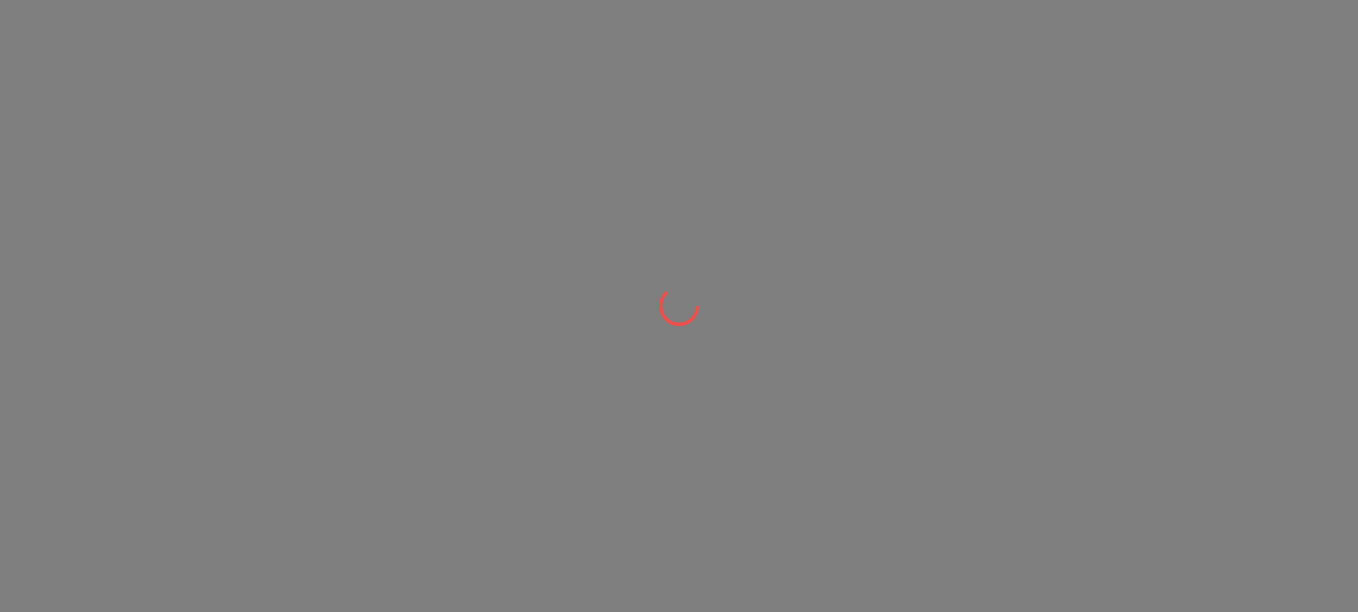 scroll, scrollTop: 0, scrollLeft: 0, axis: both 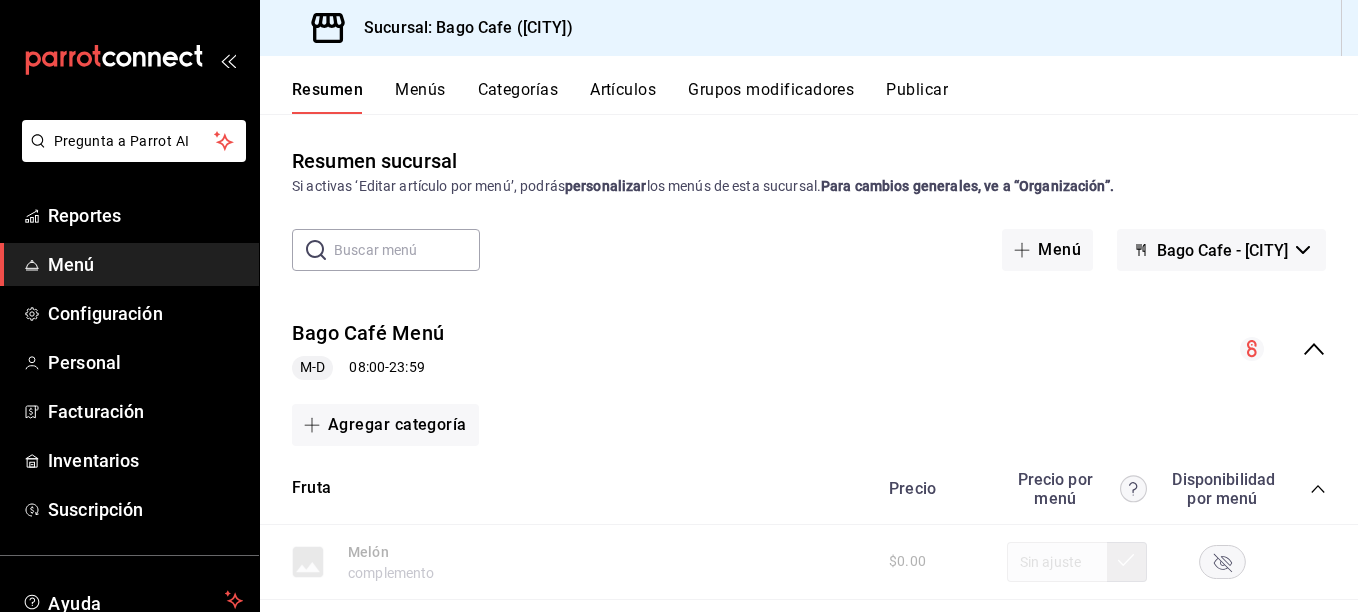 click 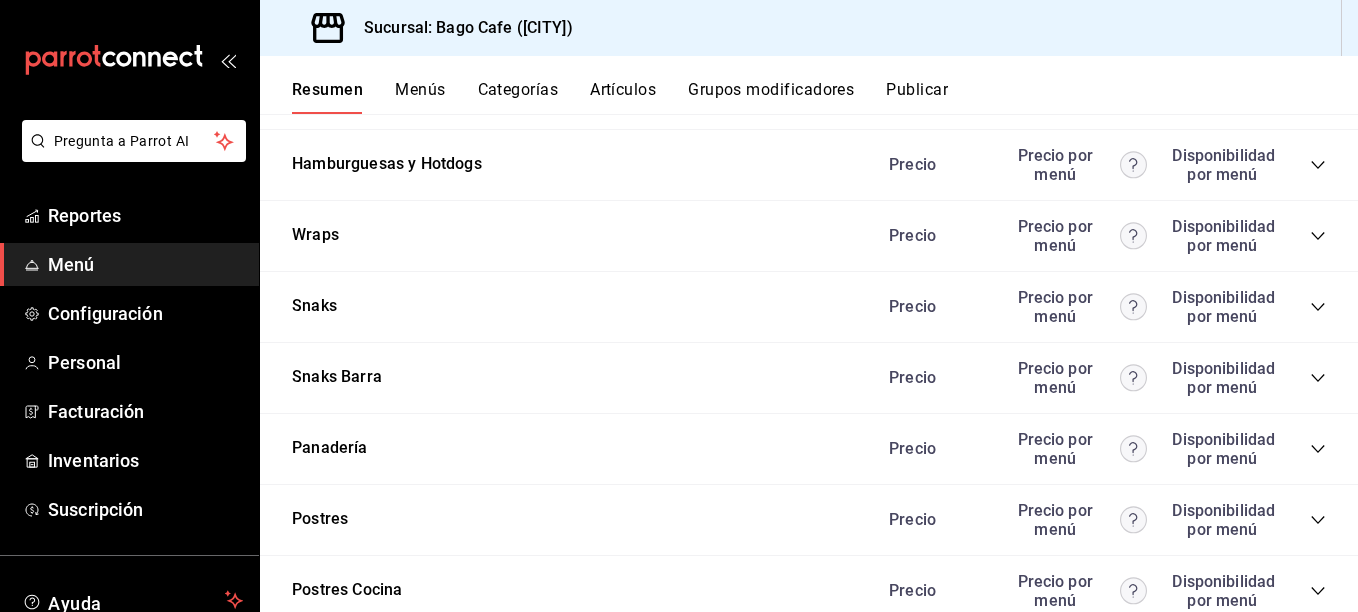 scroll, scrollTop: 1700, scrollLeft: 0, axis: vertical 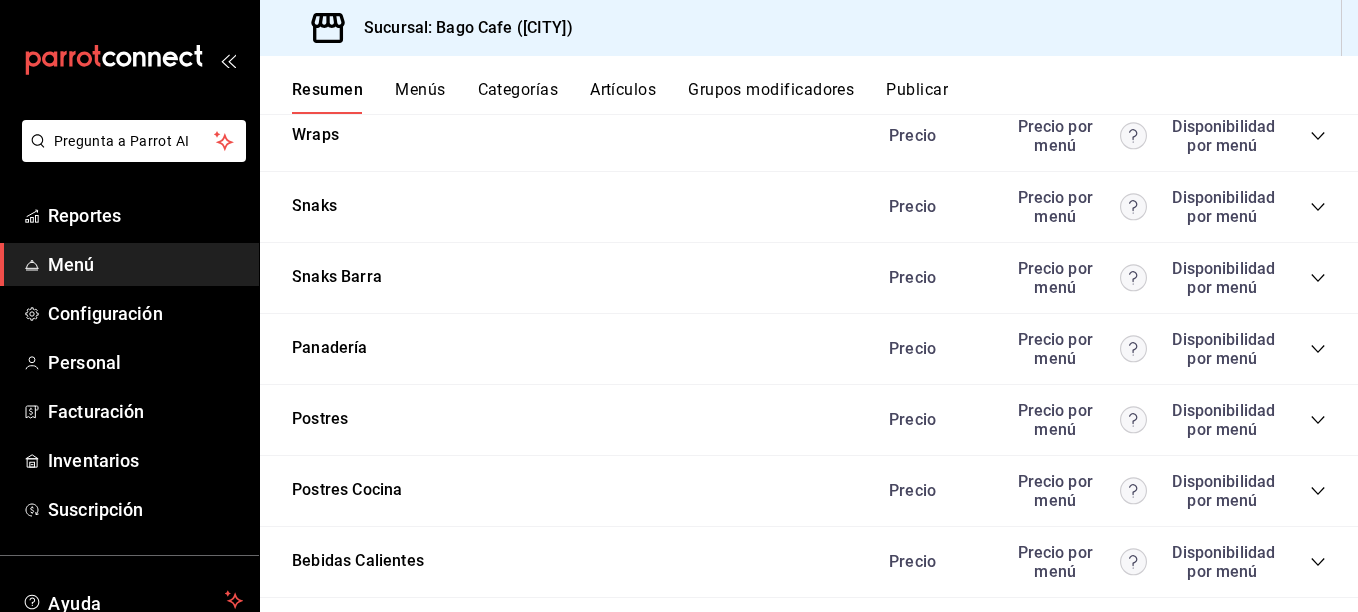 click 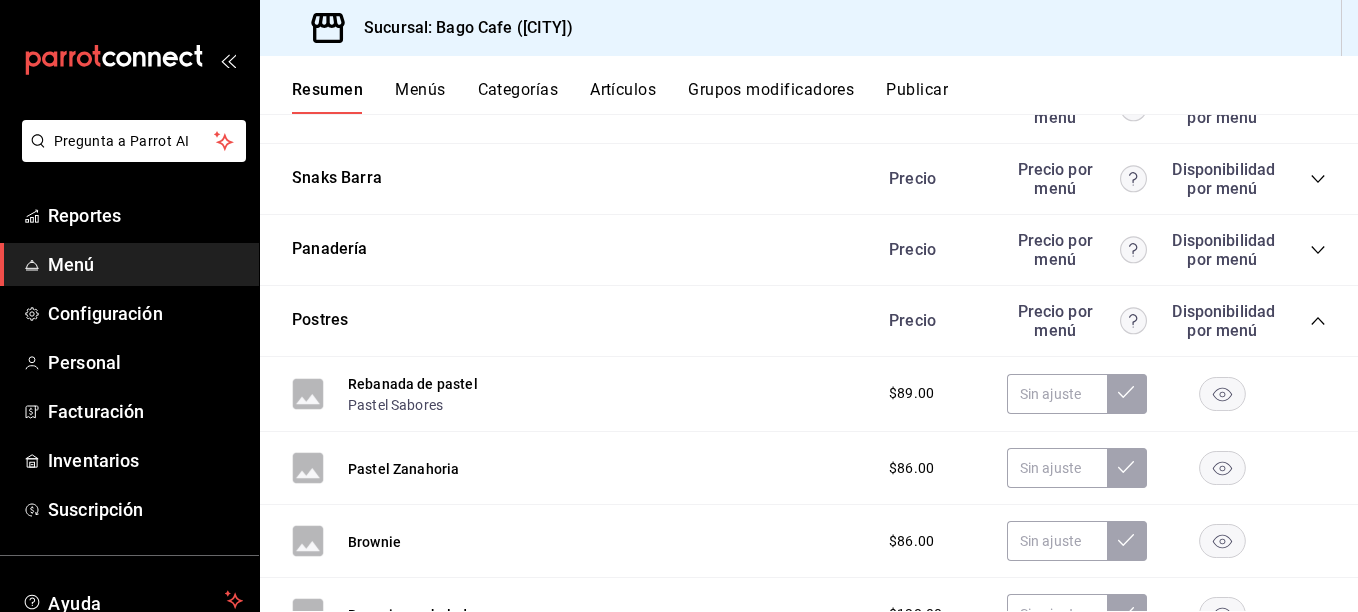 scroll, scrollTop: 1800, scrollLeft: 0, axis: vertical 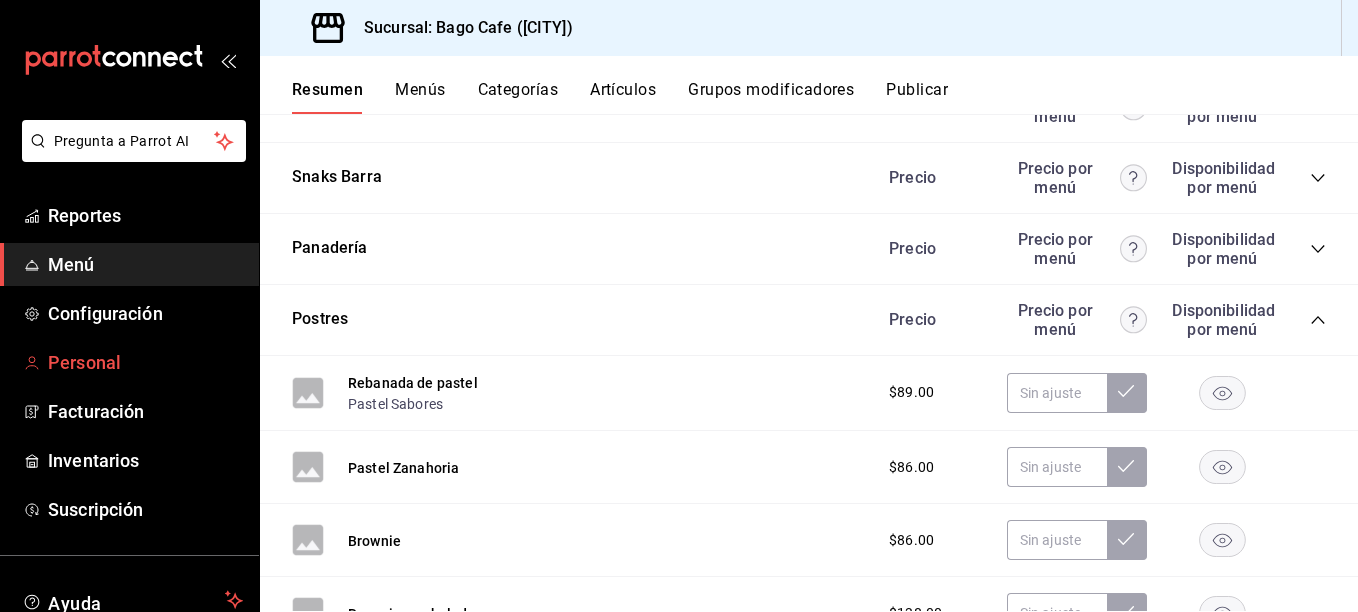 click on "Personal" at bounding box center (145, 362) 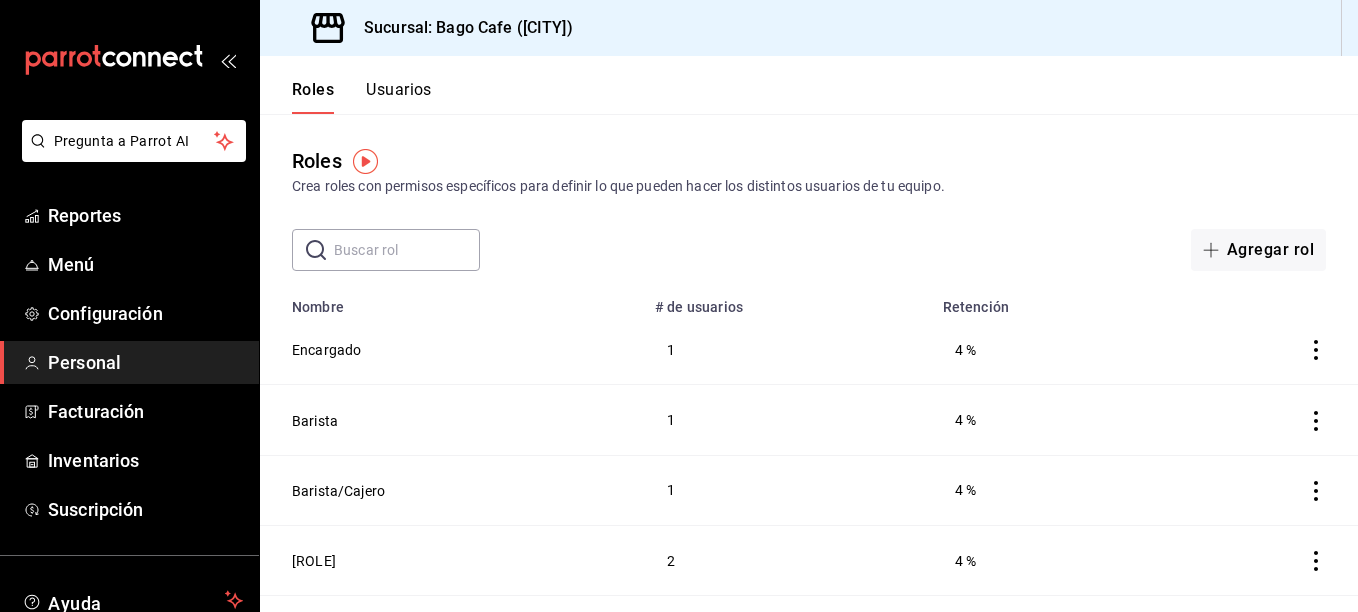 click on "Usuarios" at bounding box center (399, 97) 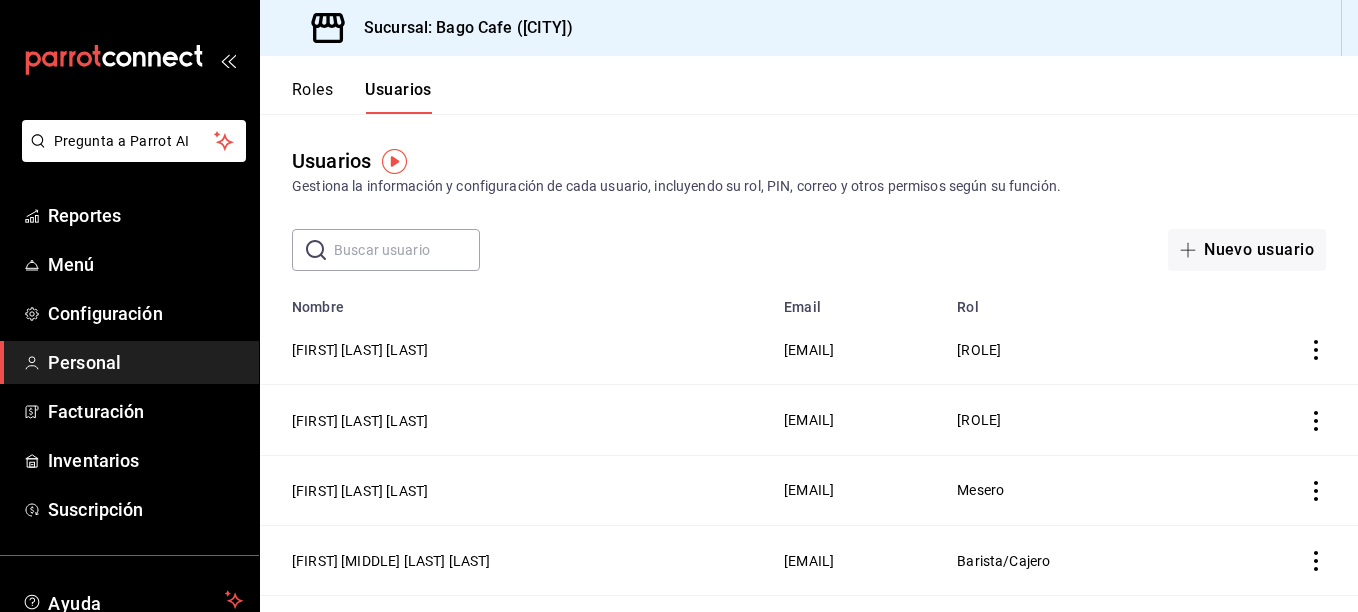 click on "[FIRST] [LAST] [LAST]" at bounding box center (360, 491) 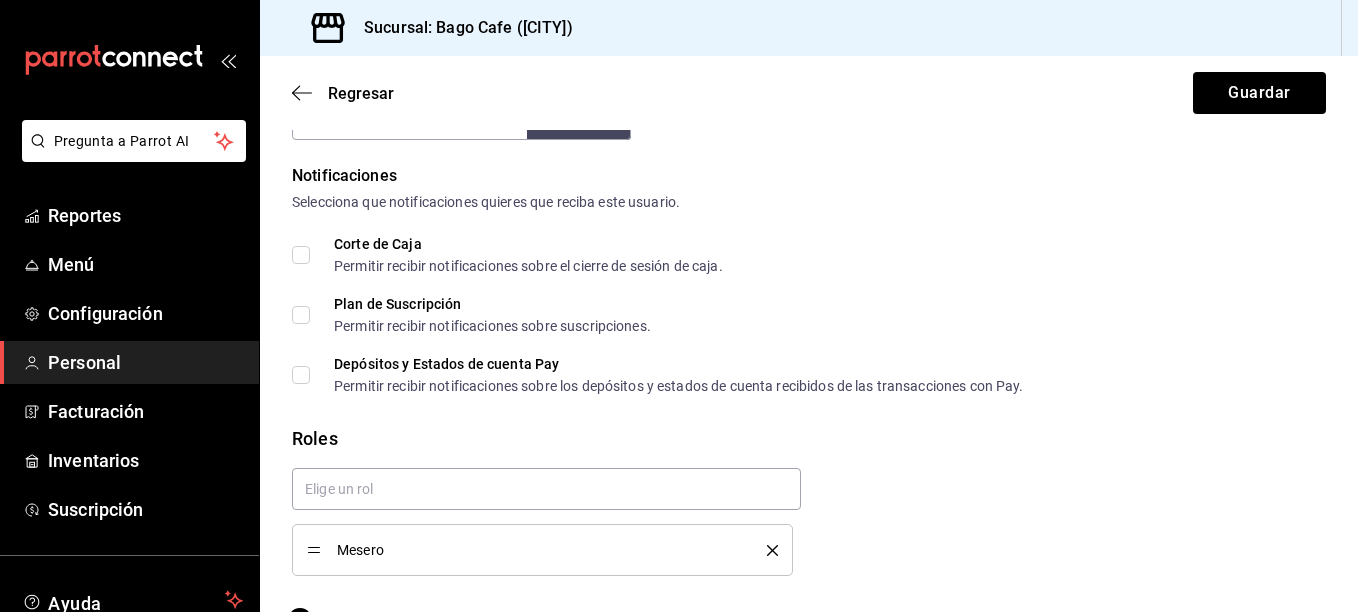 scroll, scrollTop: 1052, scrollLeft: 0, axis: vertical 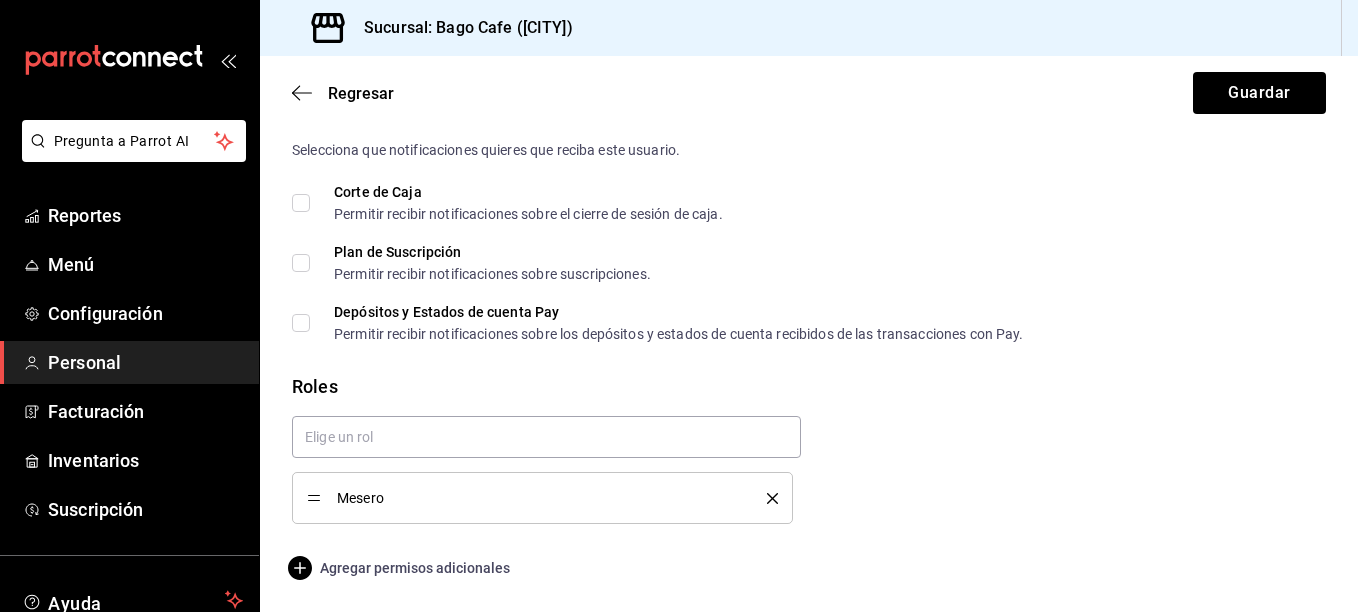 click on "Agregar permisos adicionales" at bounding box center [401, 568] 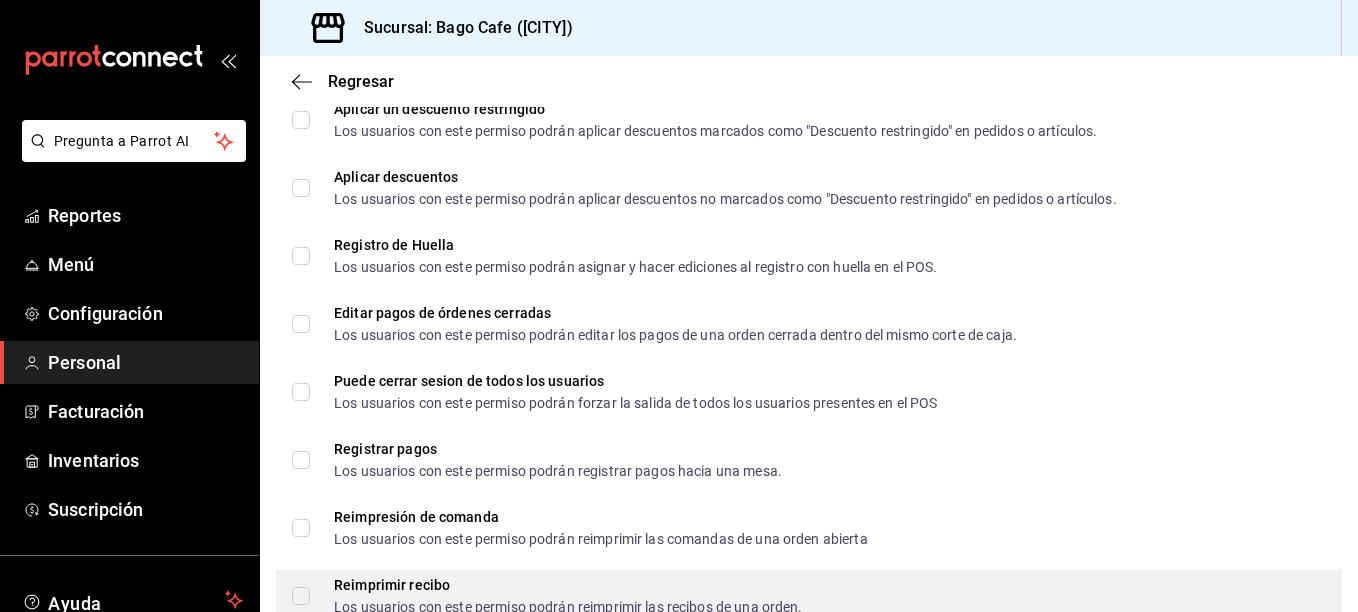 scroll, scrollTop: 2647, scrollLeft: 0, axis: vertical 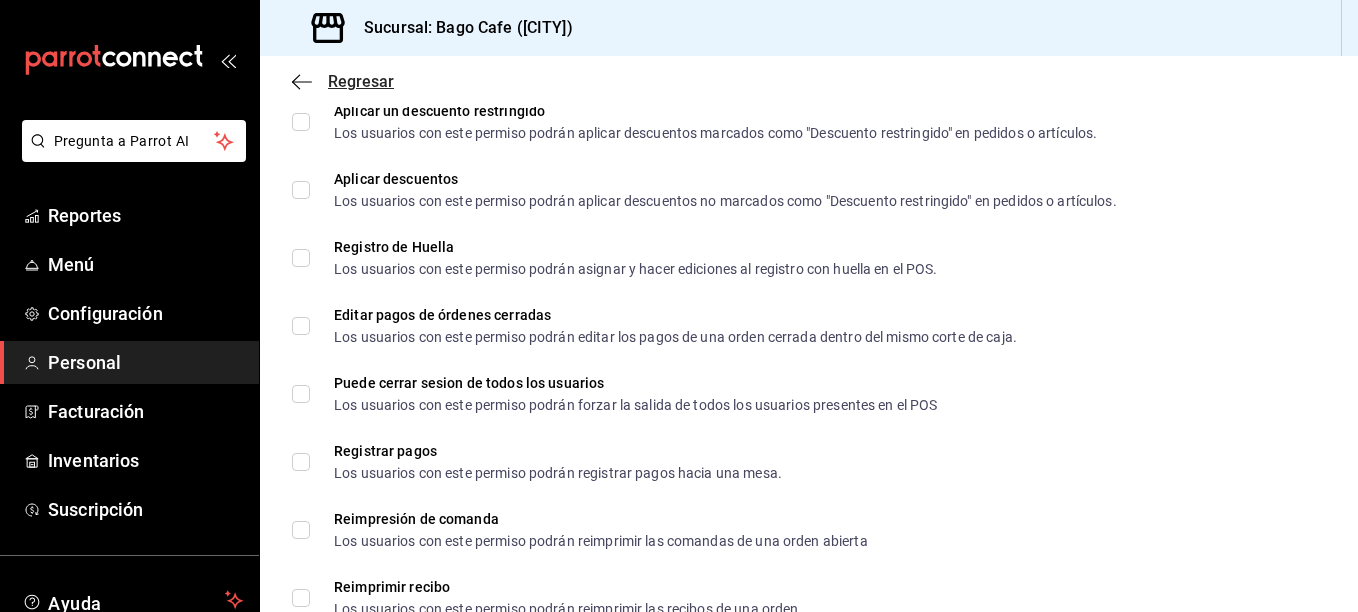 click 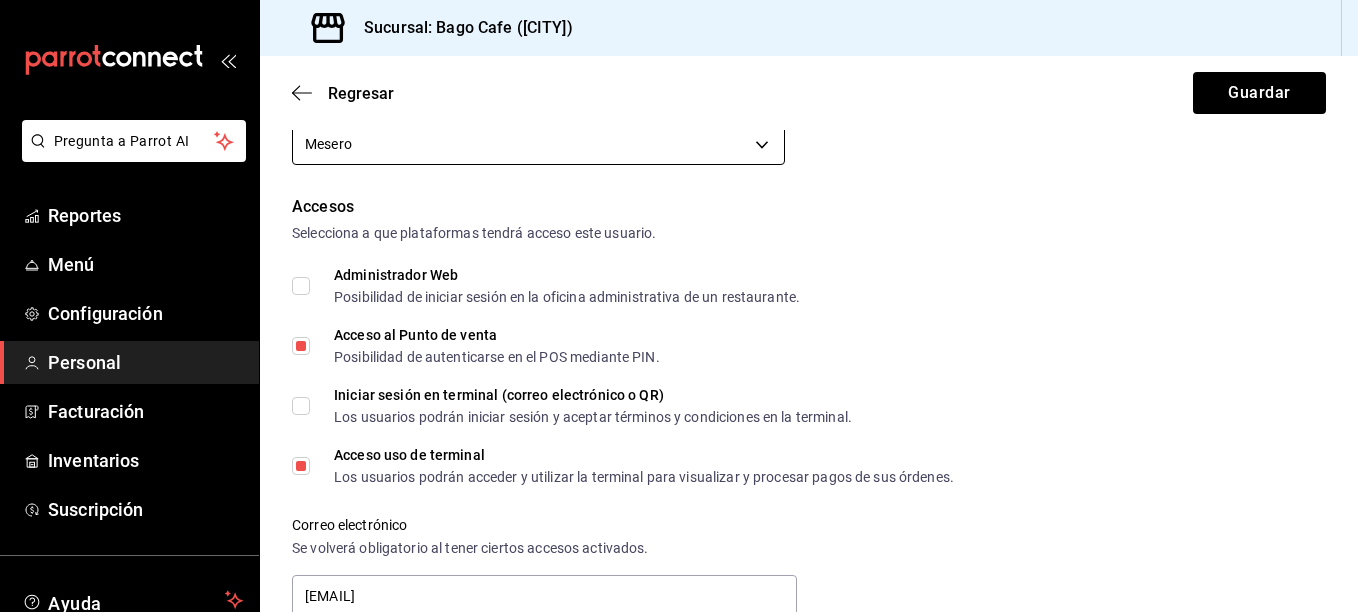 scroll, scrollTop: 352, scrollLeft: 0, axis: vertical 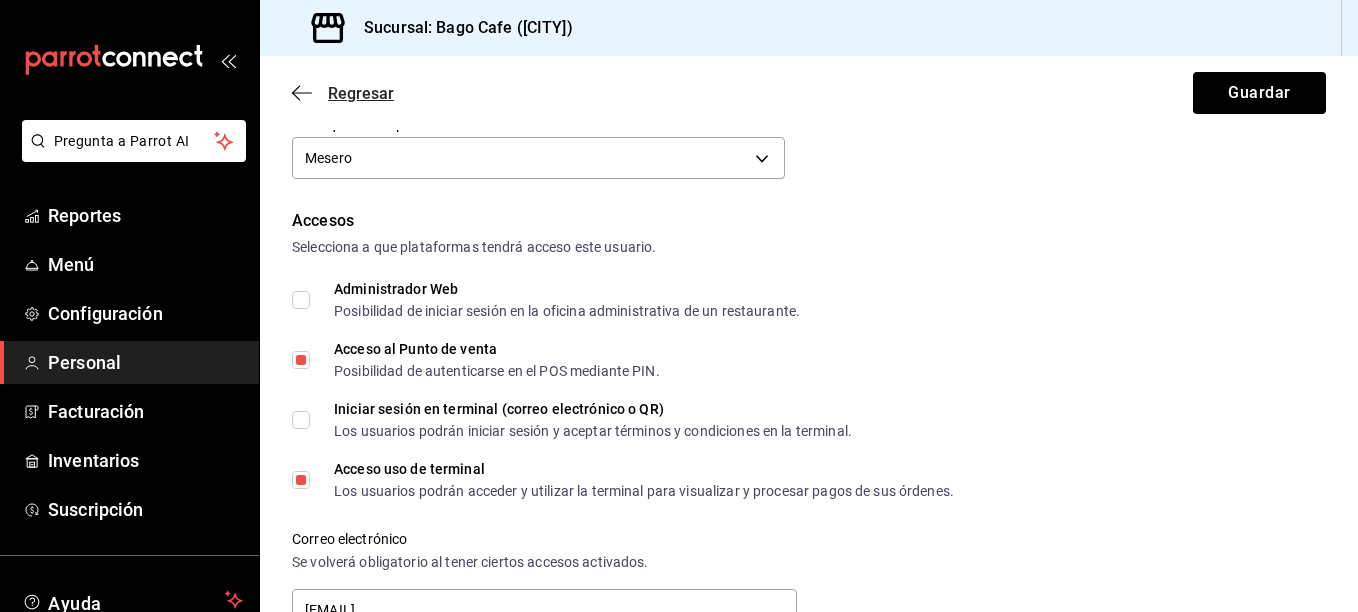 click 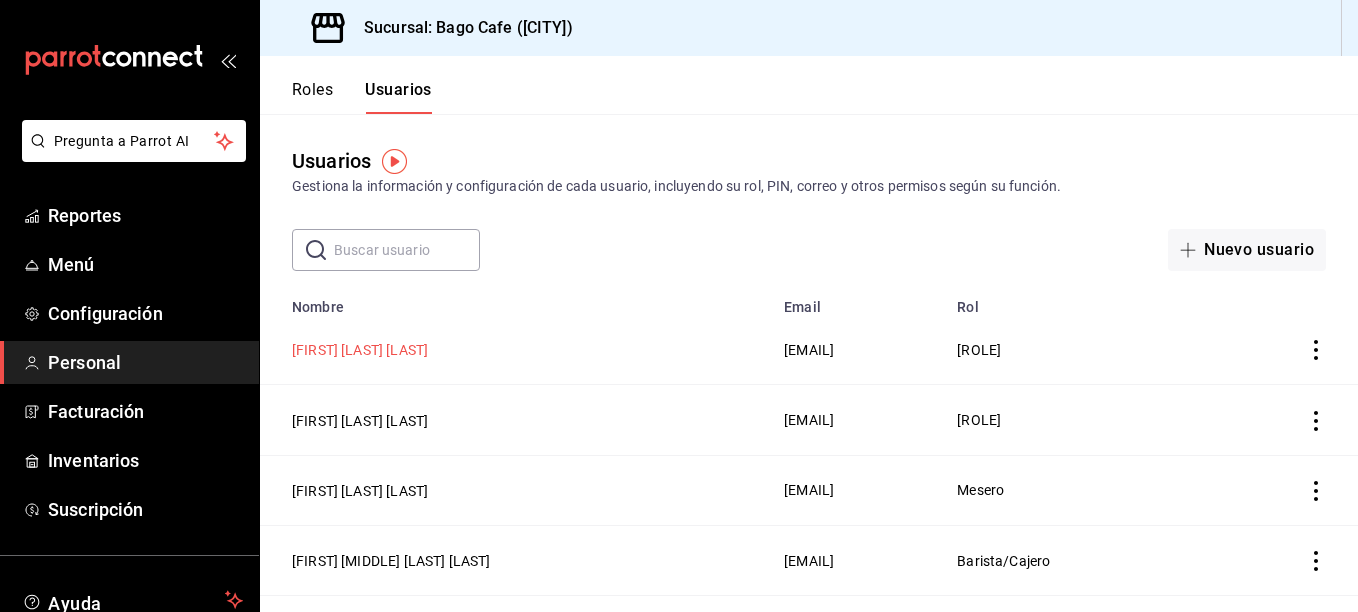 click on "[FIRST] [LAST] [LAST]" at bounding box center [360, 350] 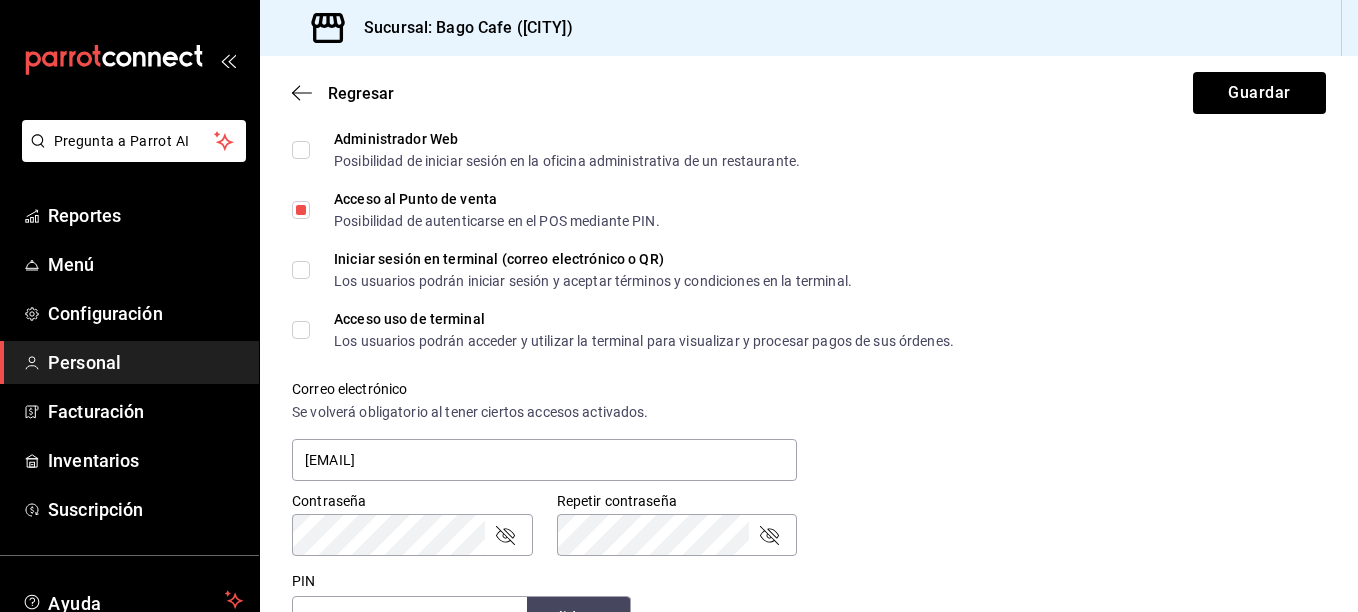 scroll, scrollTop: 500, scrollLeft: 0, axis: vertical 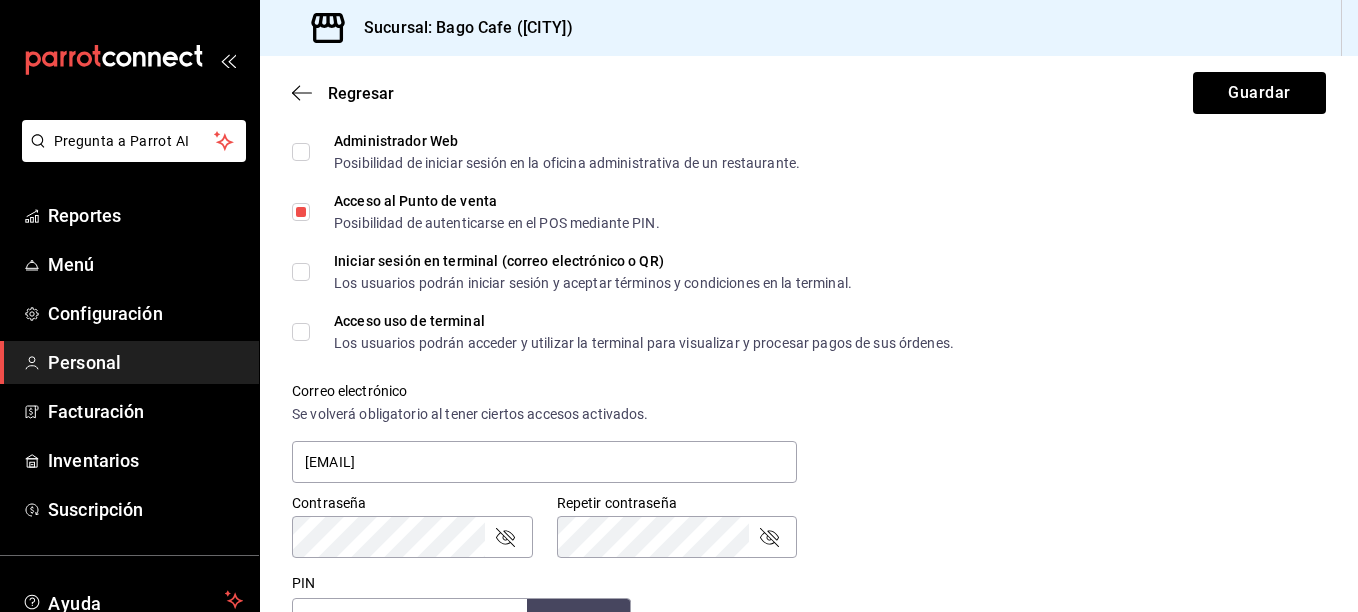 click on "Acceso uso de terminal Los usuarios podrán acceder y utilizar la terminal para visualizar y procesar pagos de sus órdenes." at bounding box center [301, 332] 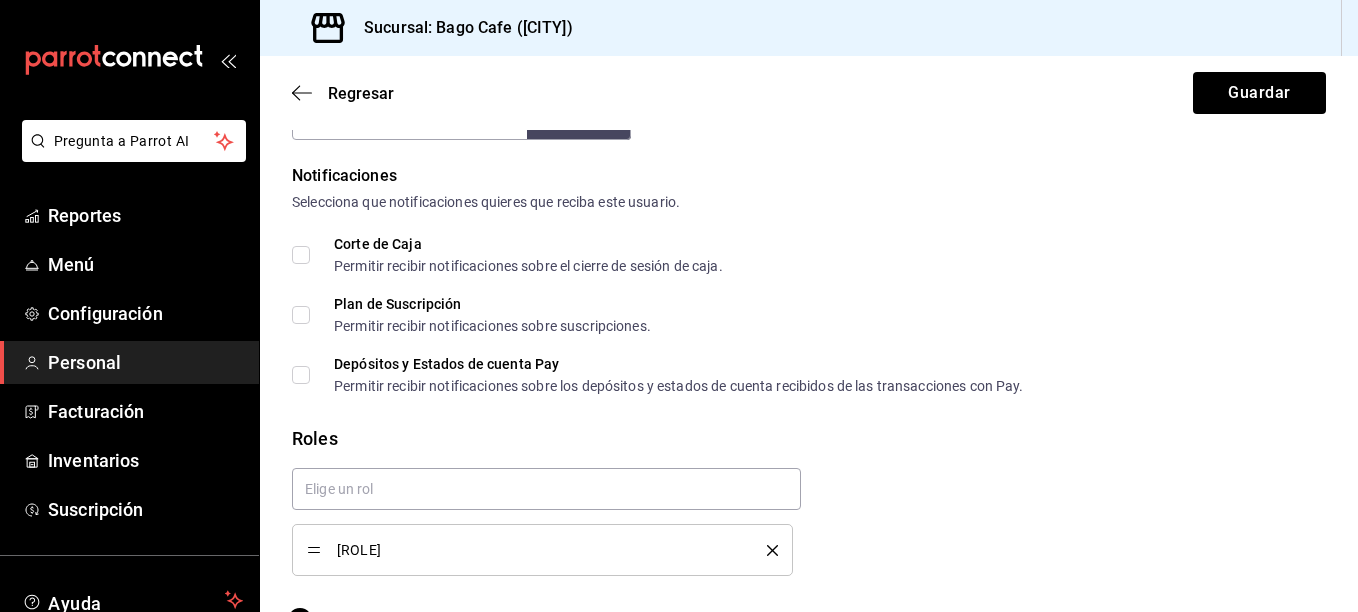 scroll, scrollTop: 1052, scrollLeft: 0, axis: vertical 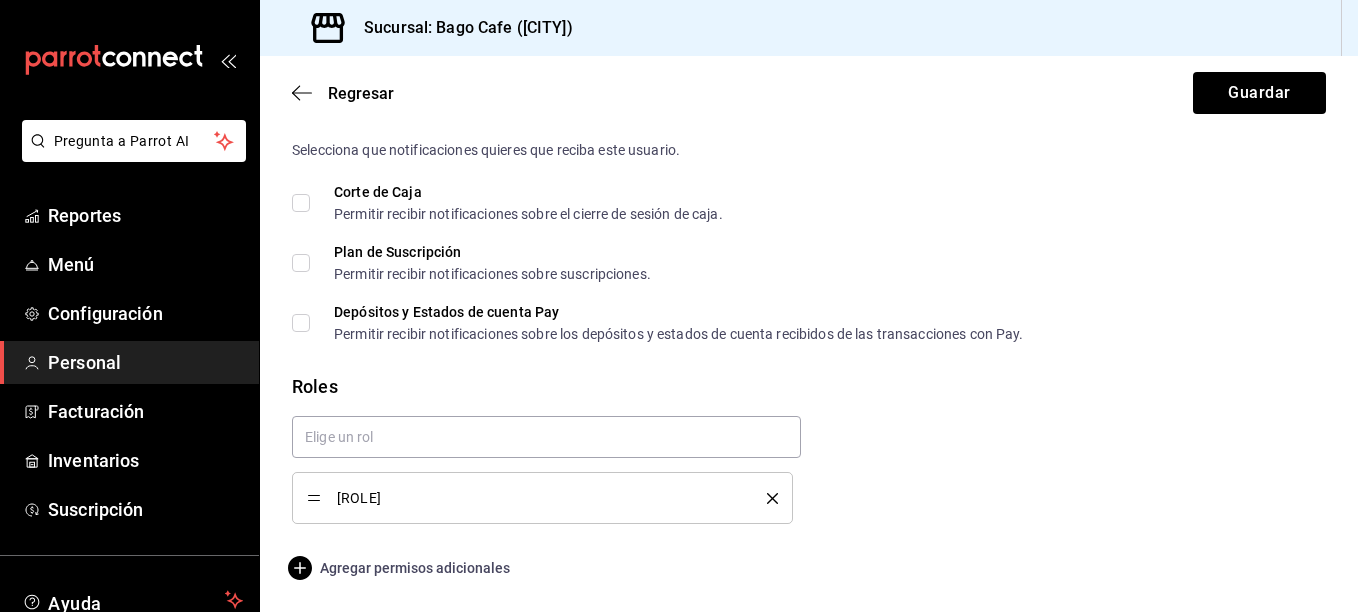 click on "Agregar permisos adicionales" at bounding box center [401, 568] 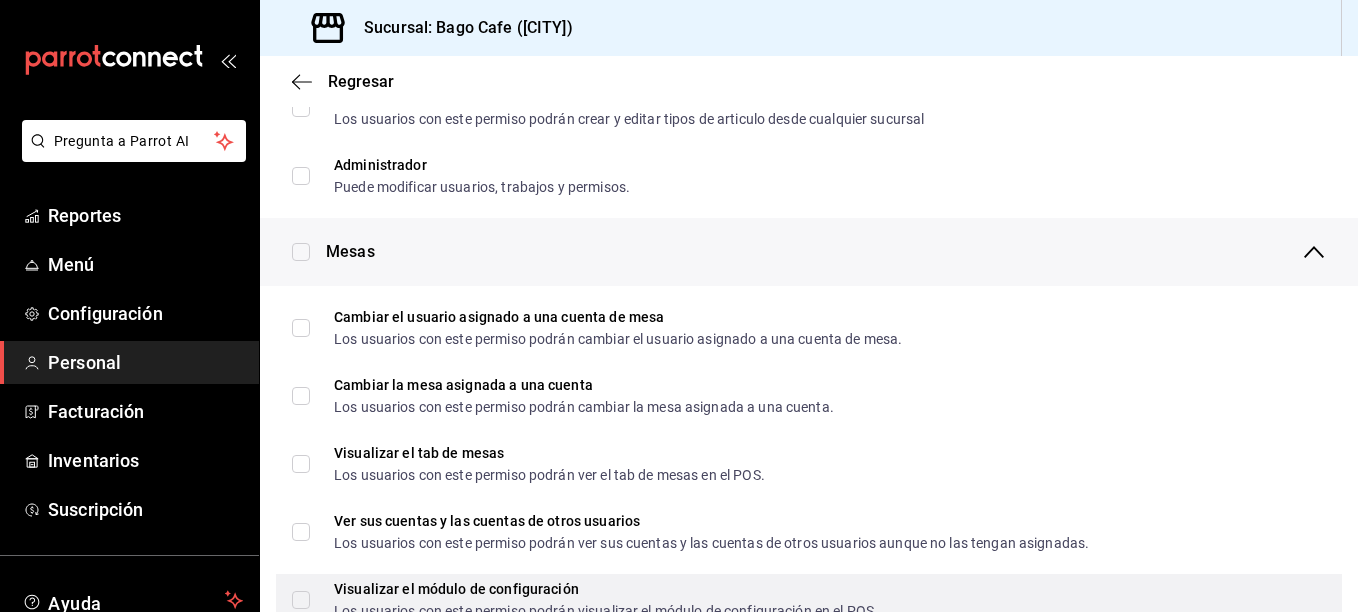 scroll, scrollTop: 400, scrollLeft: 0, axis: vertical 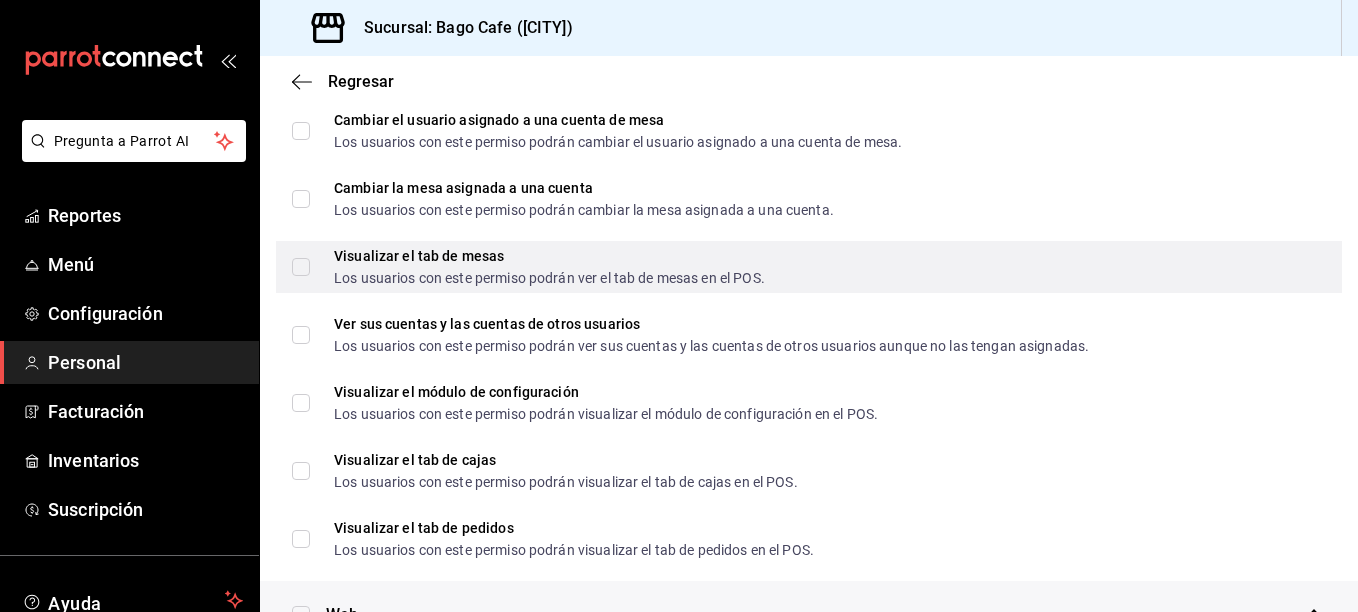 click on "Visualizar el tab de mesas Los usuarios con este permiso podrán ver el tab de mesas en el POS." at bounding box center (528, 267) 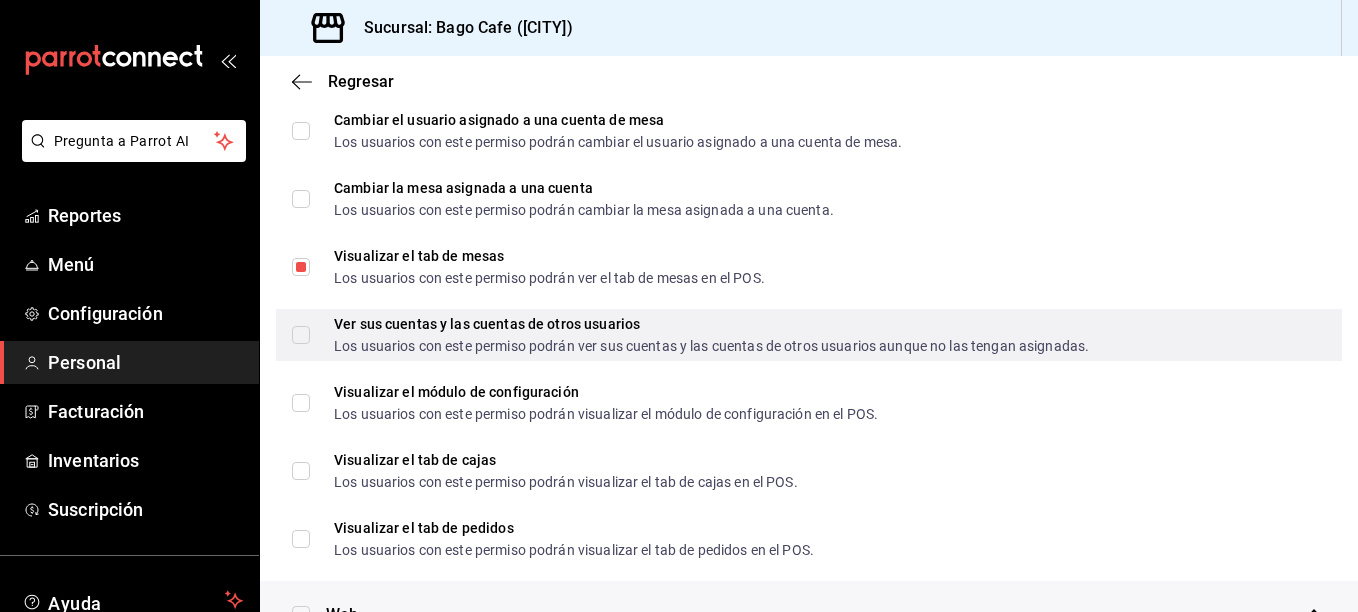 click on "Ver sus cuentas y las cuentas de otros usuarios Los usuarios con este permiso podrán ver sus cuentas y las cuentas de otros usuarios aunque no las tengan asignadas." at bounding box center (301, 335) 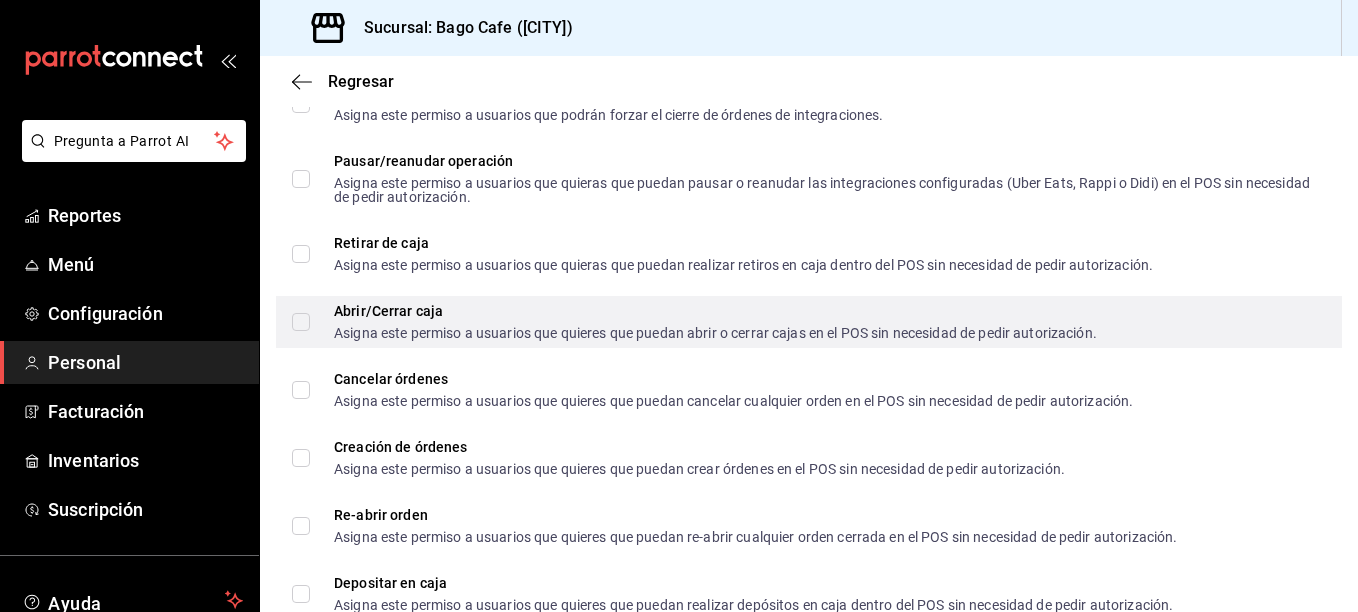 scroll, scrollTop: 1800, scrollLeft: 0, axis: vertical 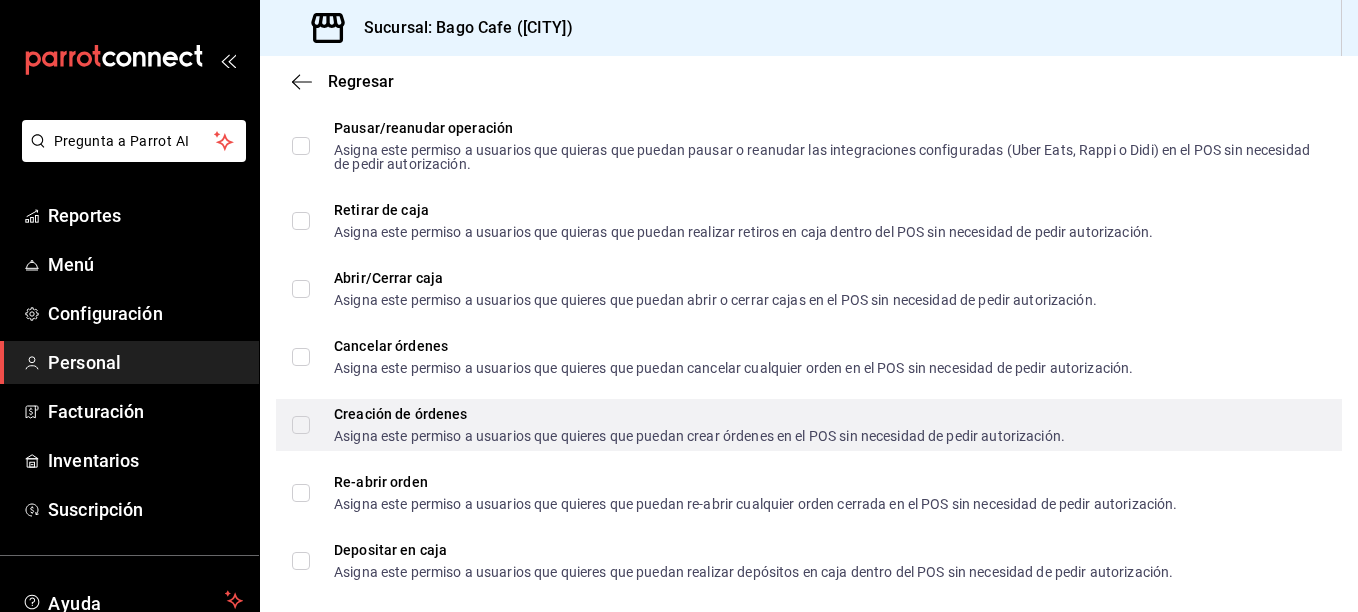 click on "Creación de órdenes Asigna este permiso a usuarios que quieres que puedan crear órdenes en el POS sin necesidad de pedir autorización." at bounding box center (301, 425) 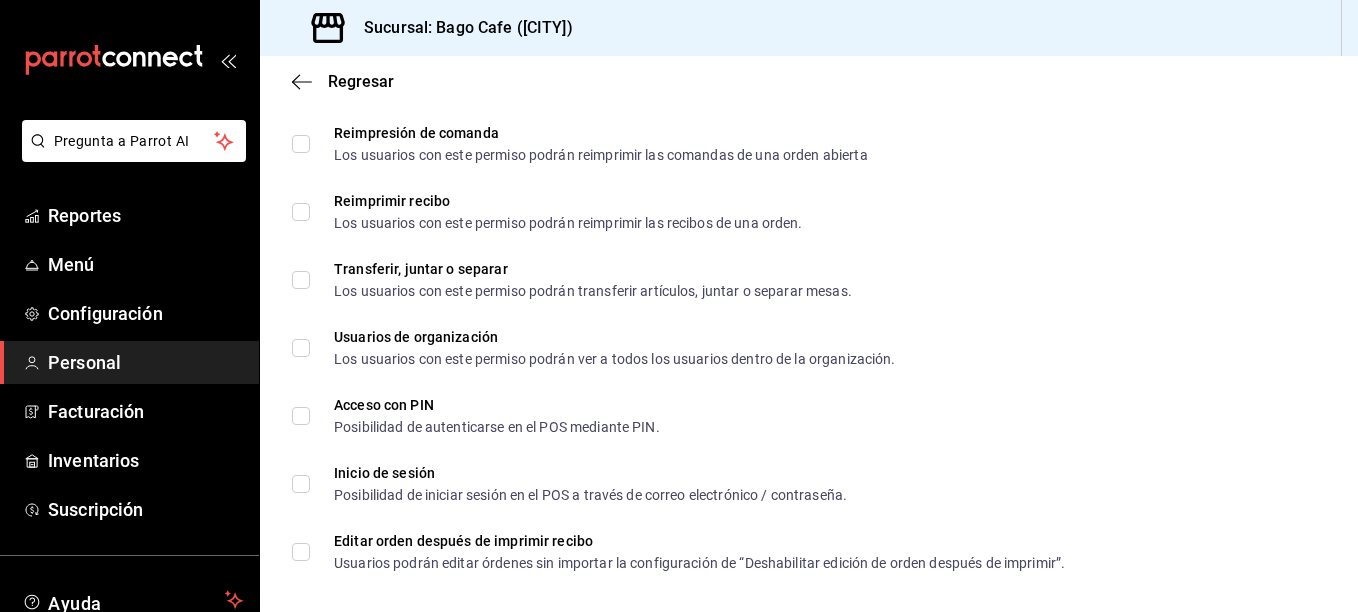 scroll, scrollTop: 3047, scrollLeft: 0, axis: vertical 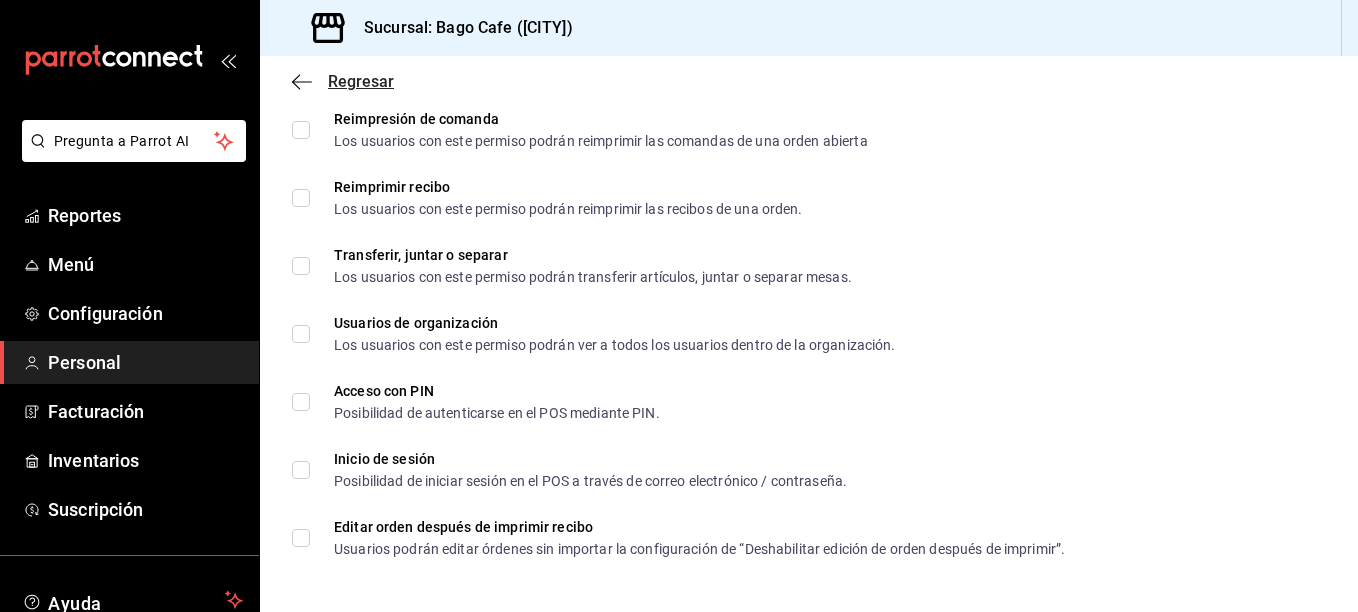 click 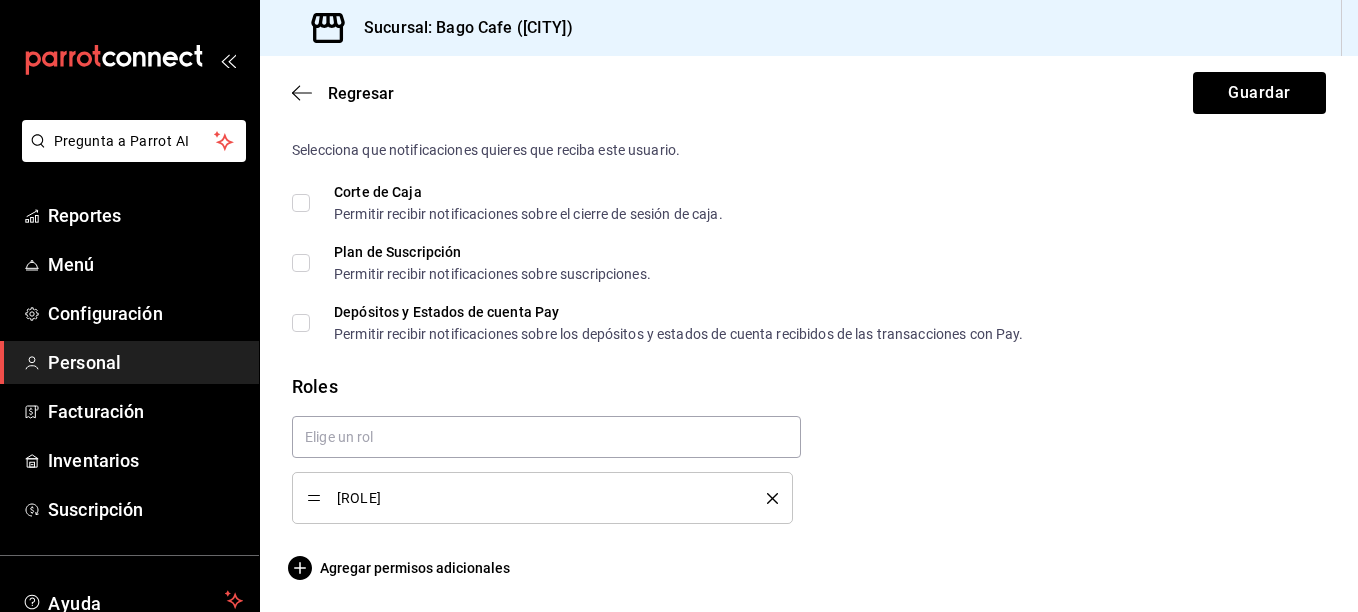 scroll, scrollTop: 1052, scrollLeft: 0, axis: vertical 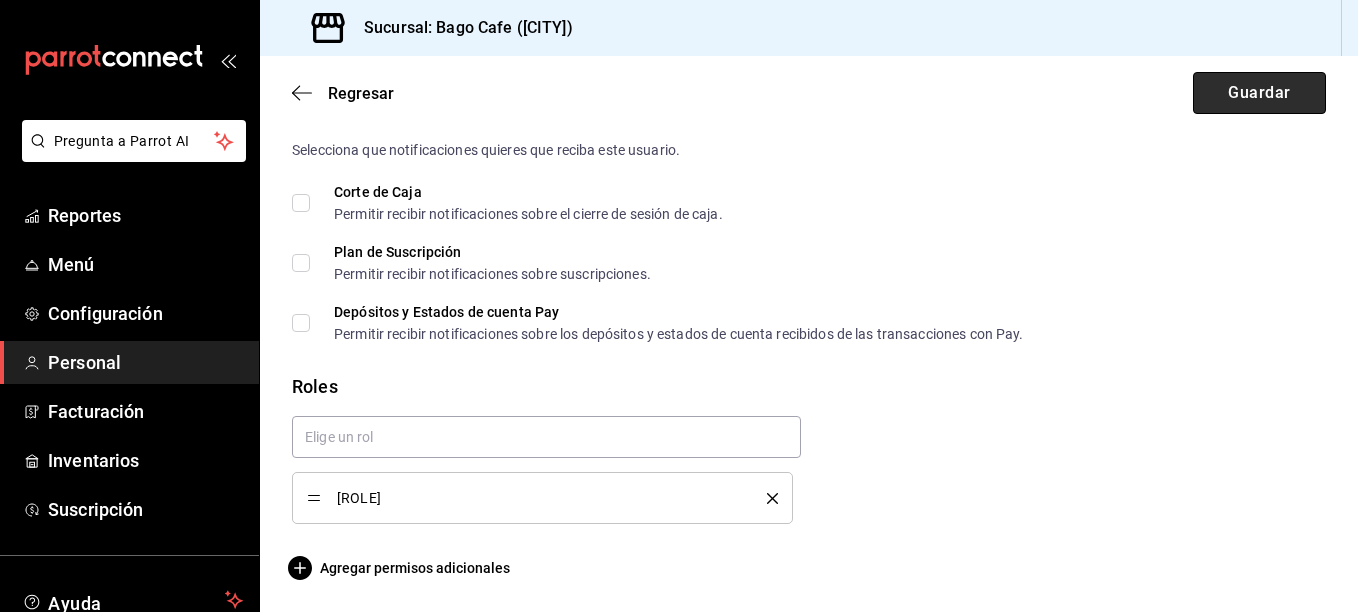 click on "Guardar" at bounding box center (1259, 93) 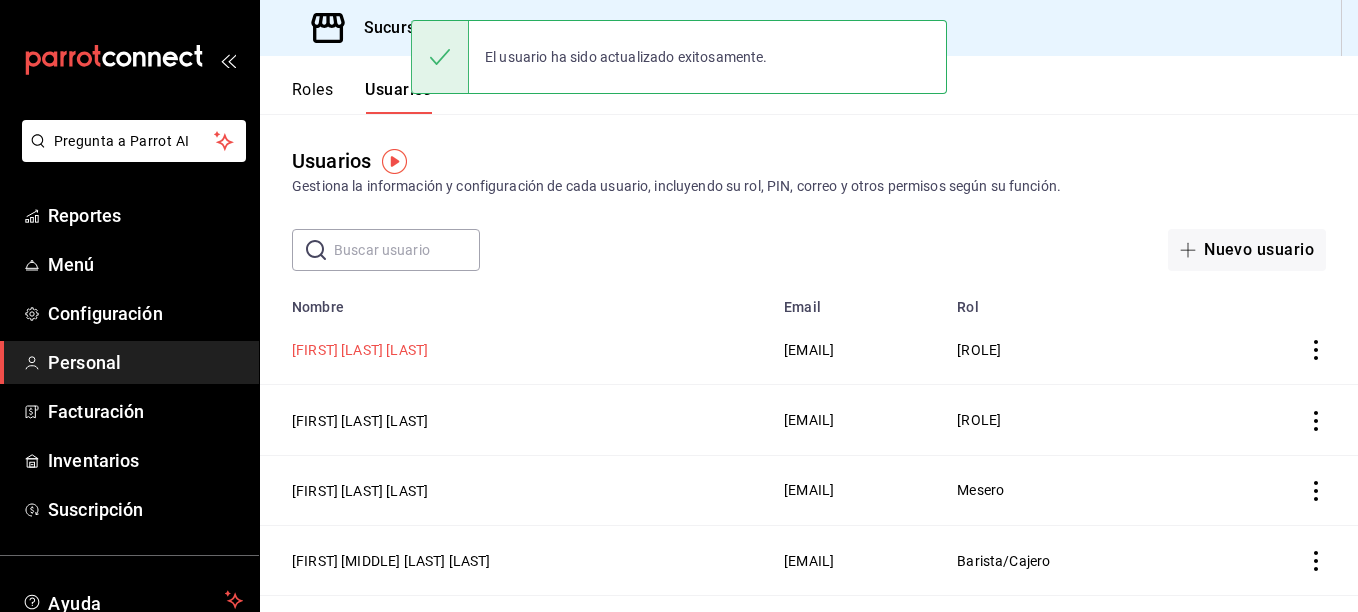 click on "[FIRST] [LAST] [LAST]" at bounding box center [360, 350] 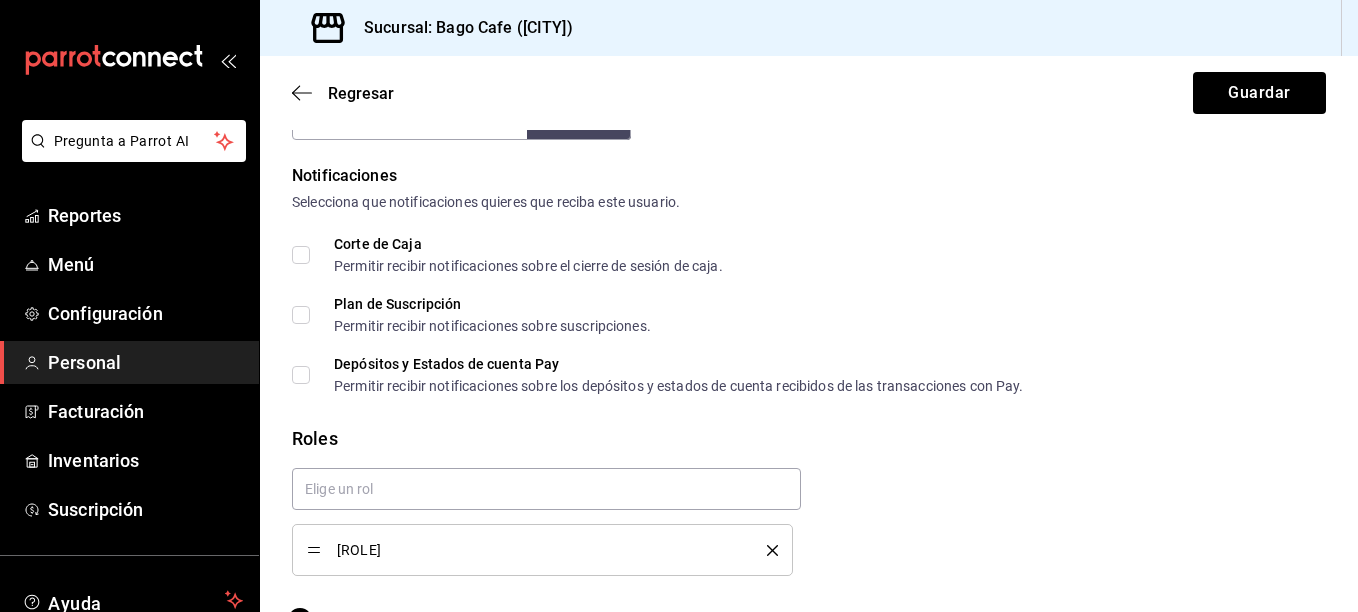 scroll, scrollTop: 1052, scrollLeft: 0, axis: vertical 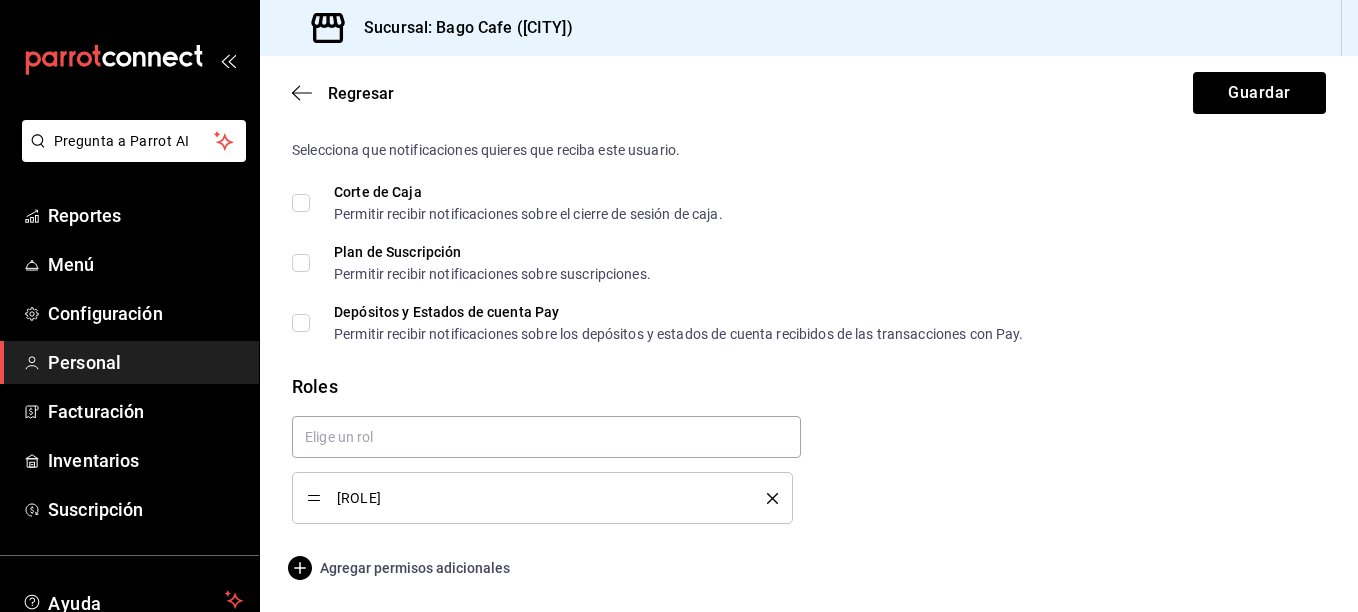 click on "Agregar permisos adicionales" at bounding box center [401, 568] 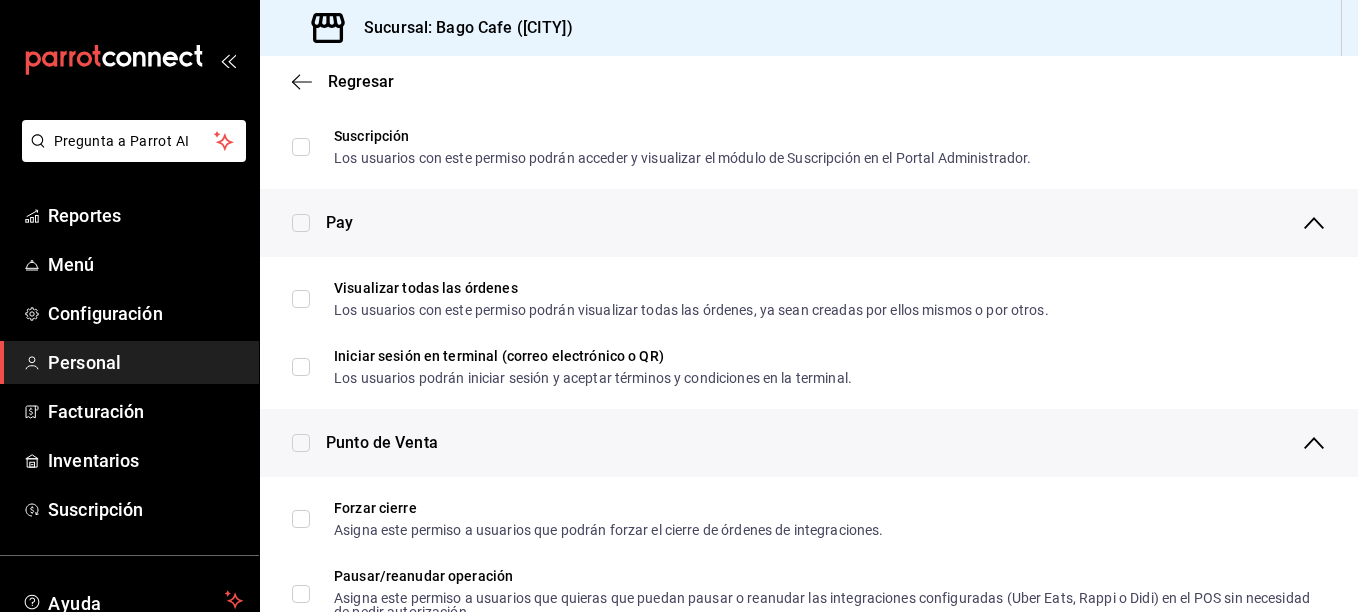 scroll, scrollTop: 1752, scrollLeft: 0, axis: vertical 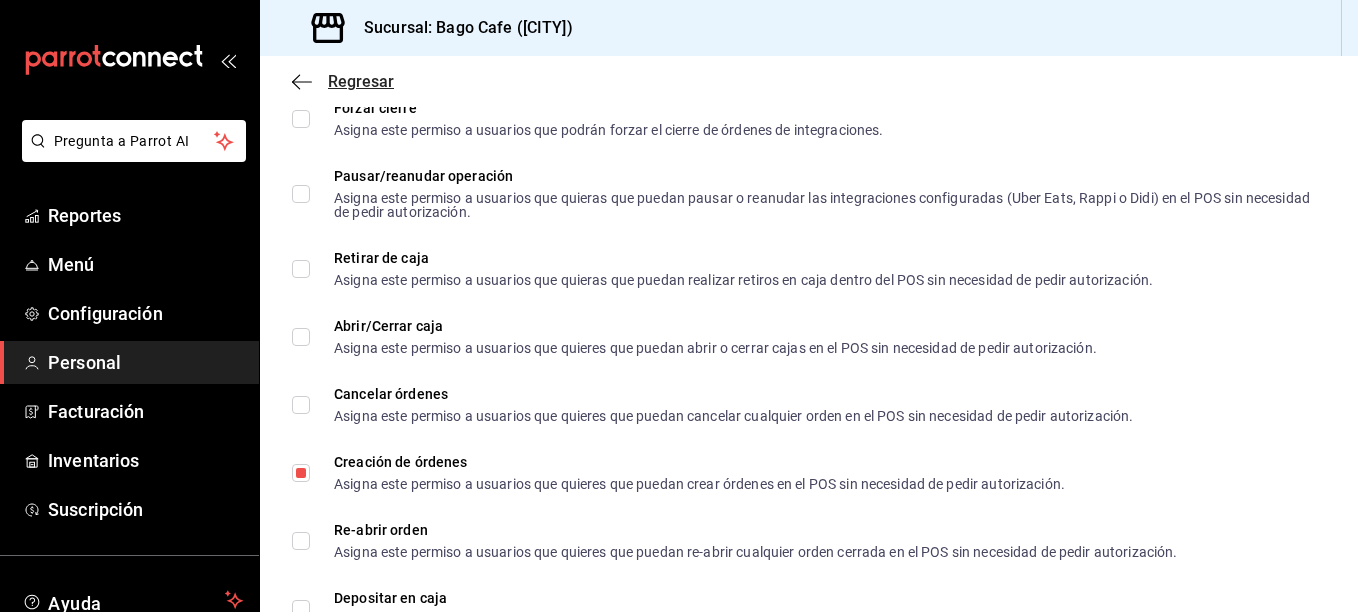 click 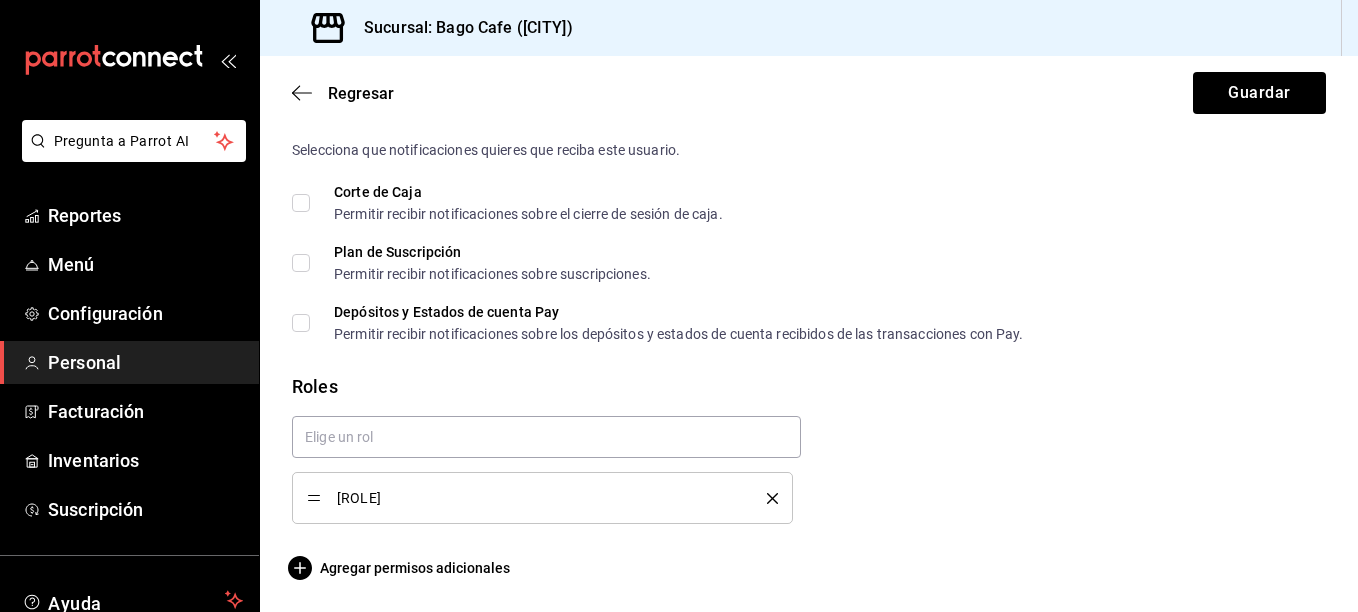 scroll, scrollTop: 1052, scrollLeft: 0, axis: vertical 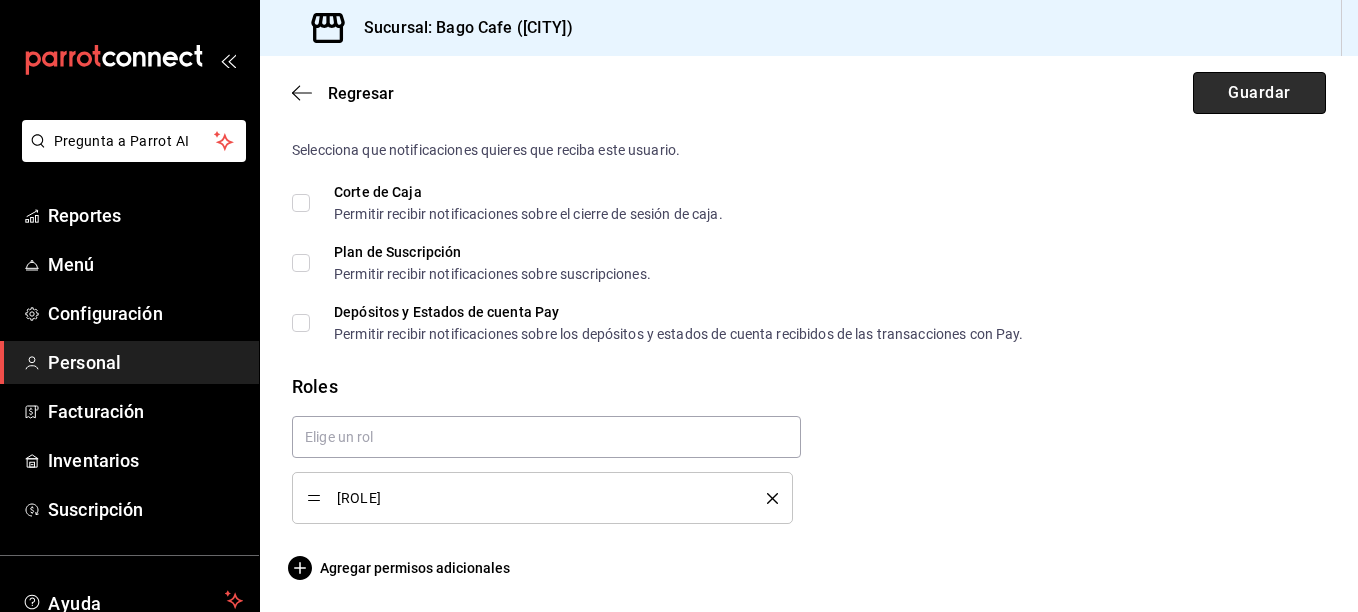 click on "Guardar" at bounding box center [1259, 93] 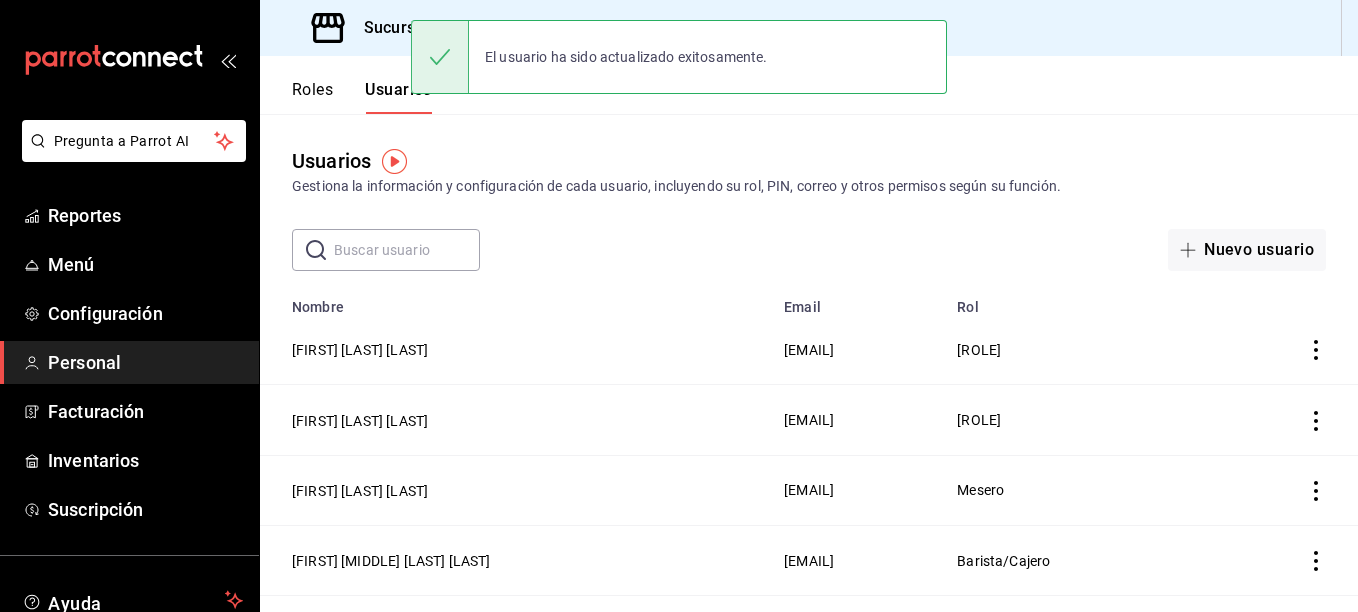click on "[FIRST] [LAST] [LAST]" at bounding box center (516, 350) 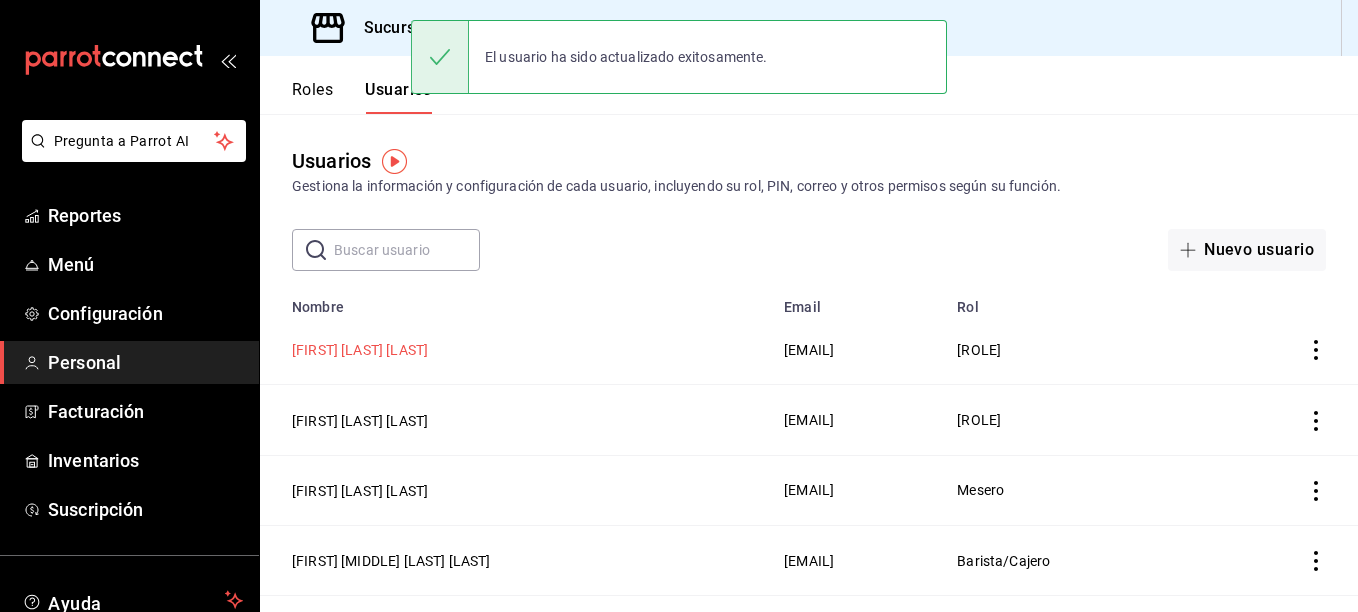 click on "[FIRST] [LAST] [LAST]" at bounding box center [360, 350] 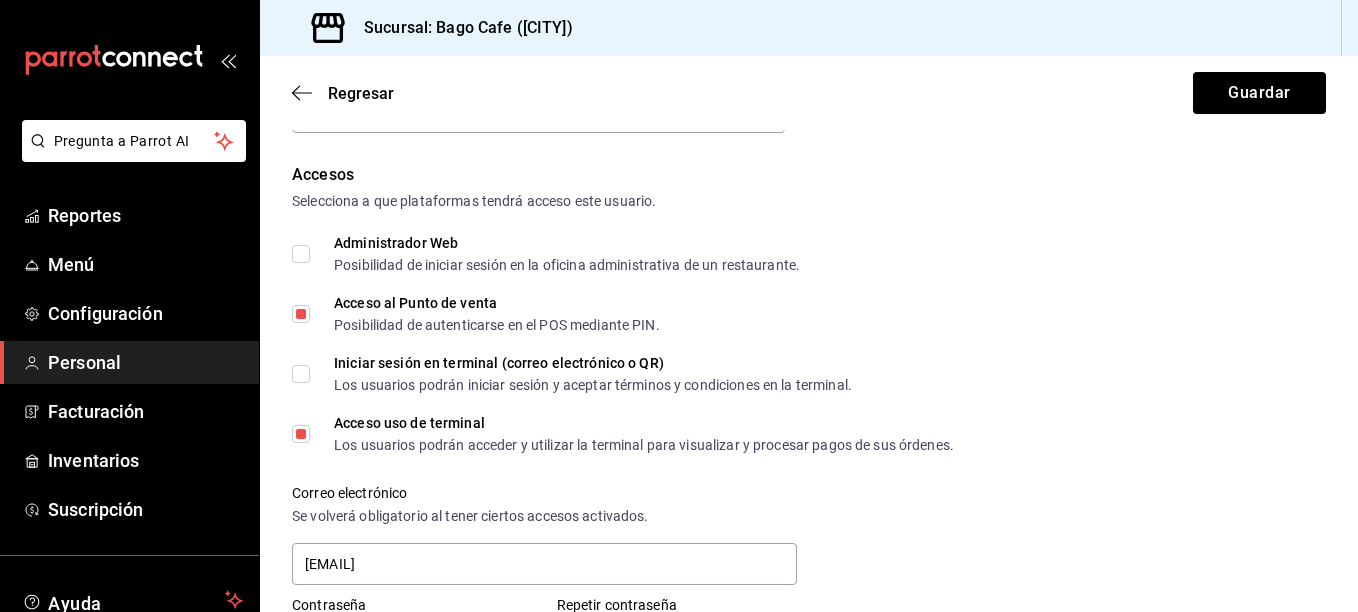 scroll, scrollTop: 400, scrollLeft: 0, axis: vertical 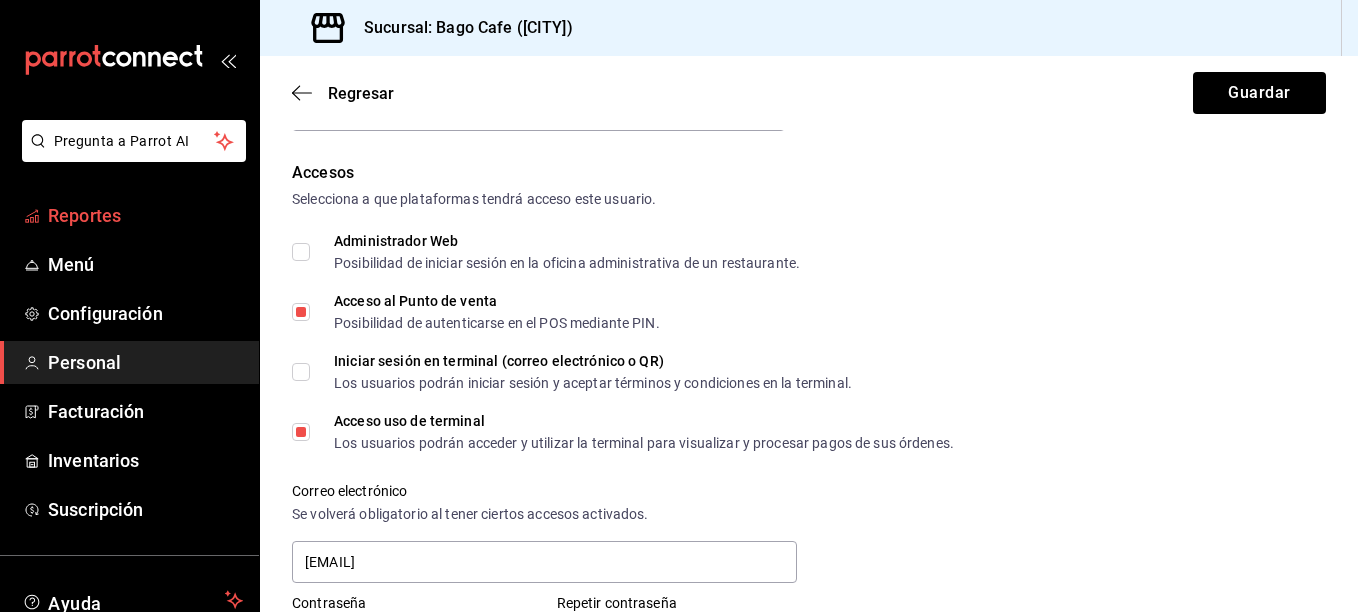 click on "Reportes" at bounding box center (145, 215) 